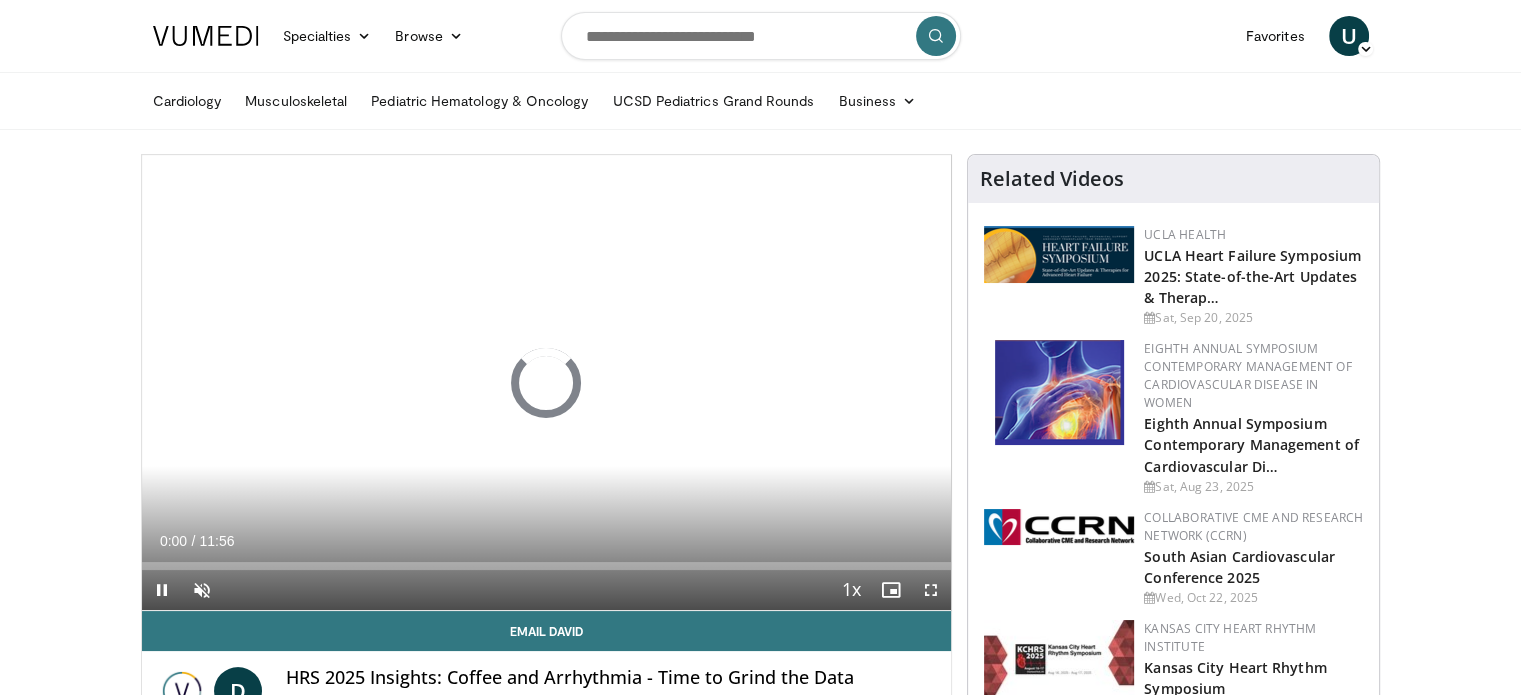 scroll, scrollTop: 100, scrollLeft: 0, axis: vertical 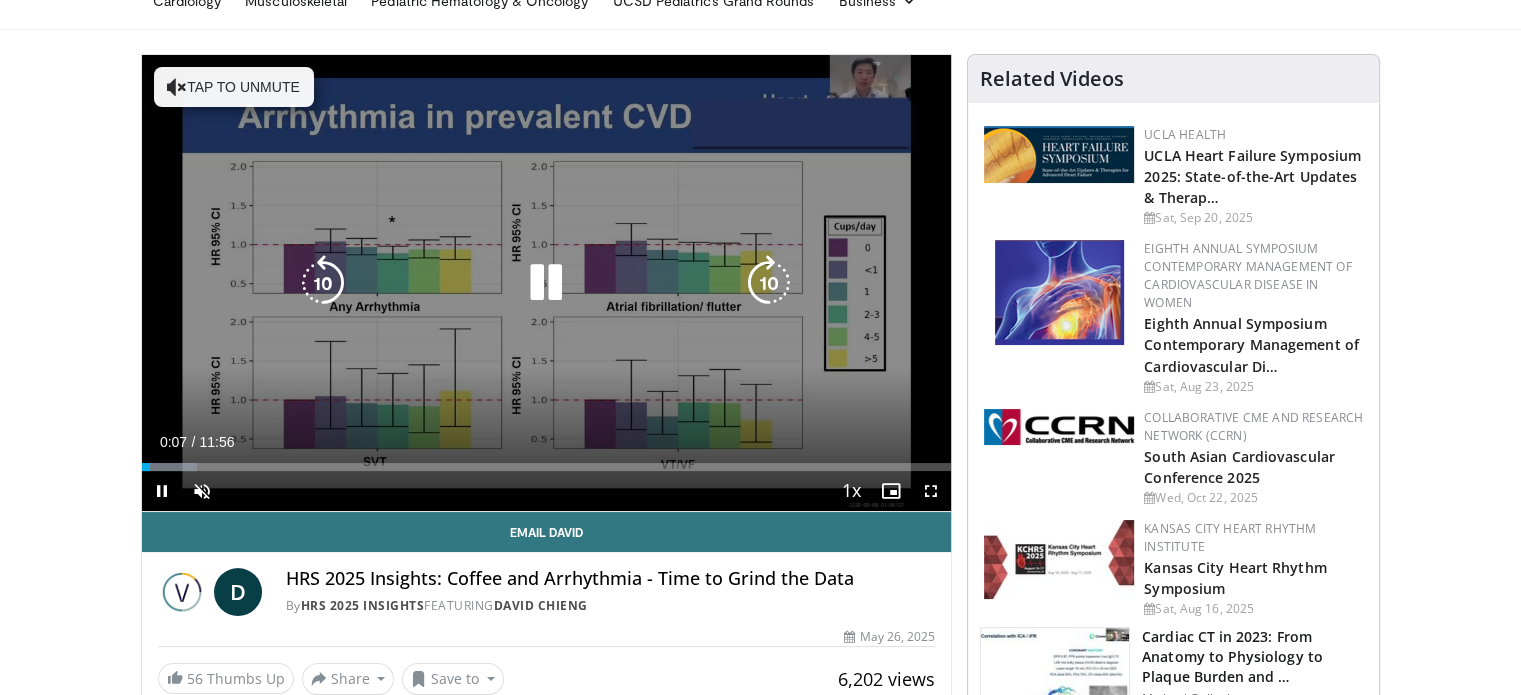 drag, startPoint x: 418, startPoint y: 279, endPoint x: 389, endPoint y: 296, distance: 33.61547 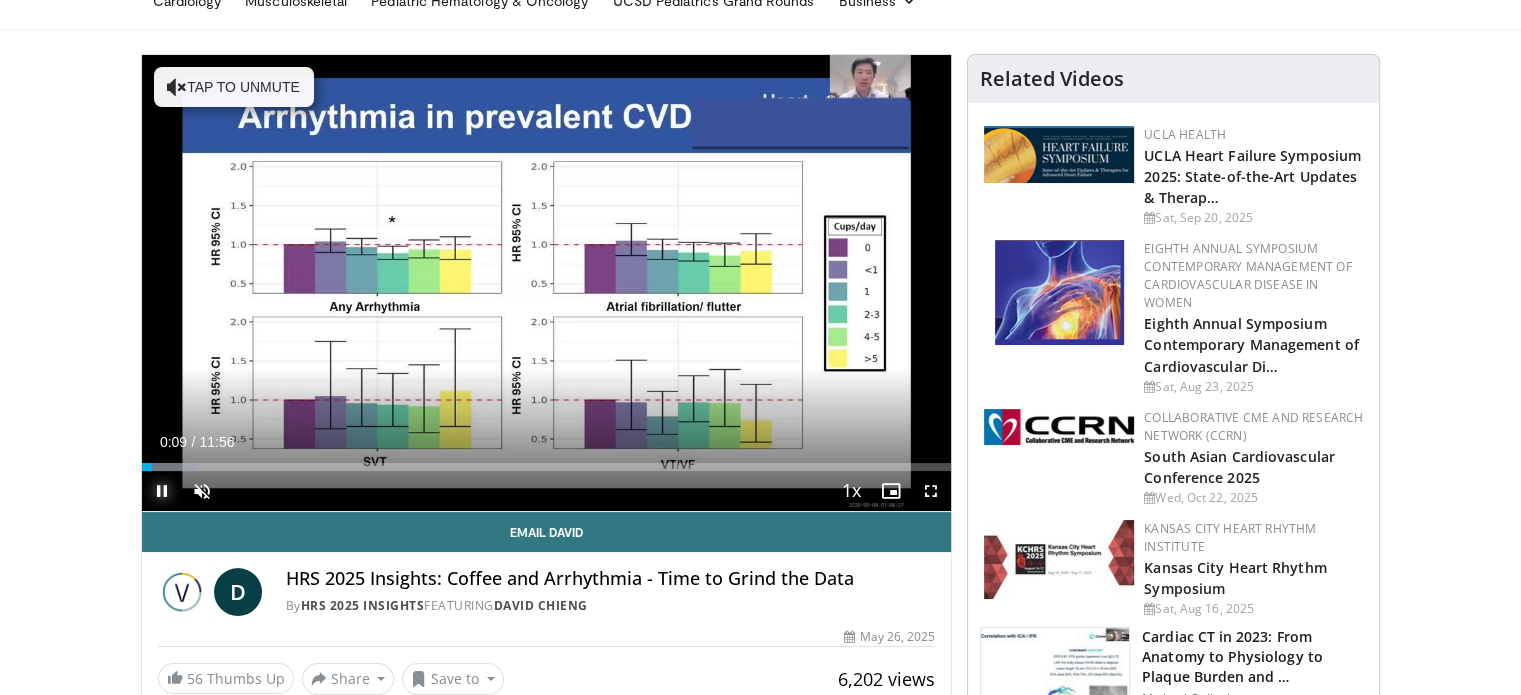 click at bounding box center [162, 491] 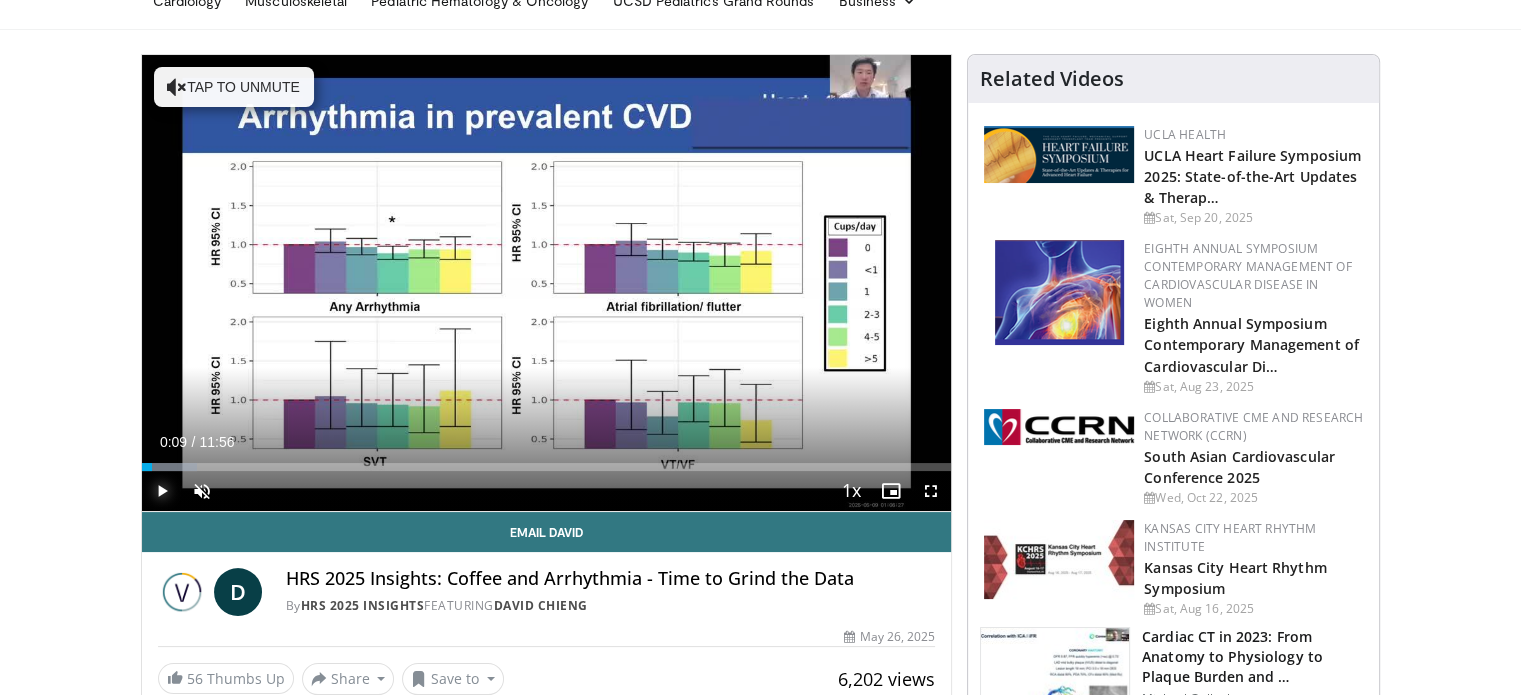 click at bounding box center (162, 491) 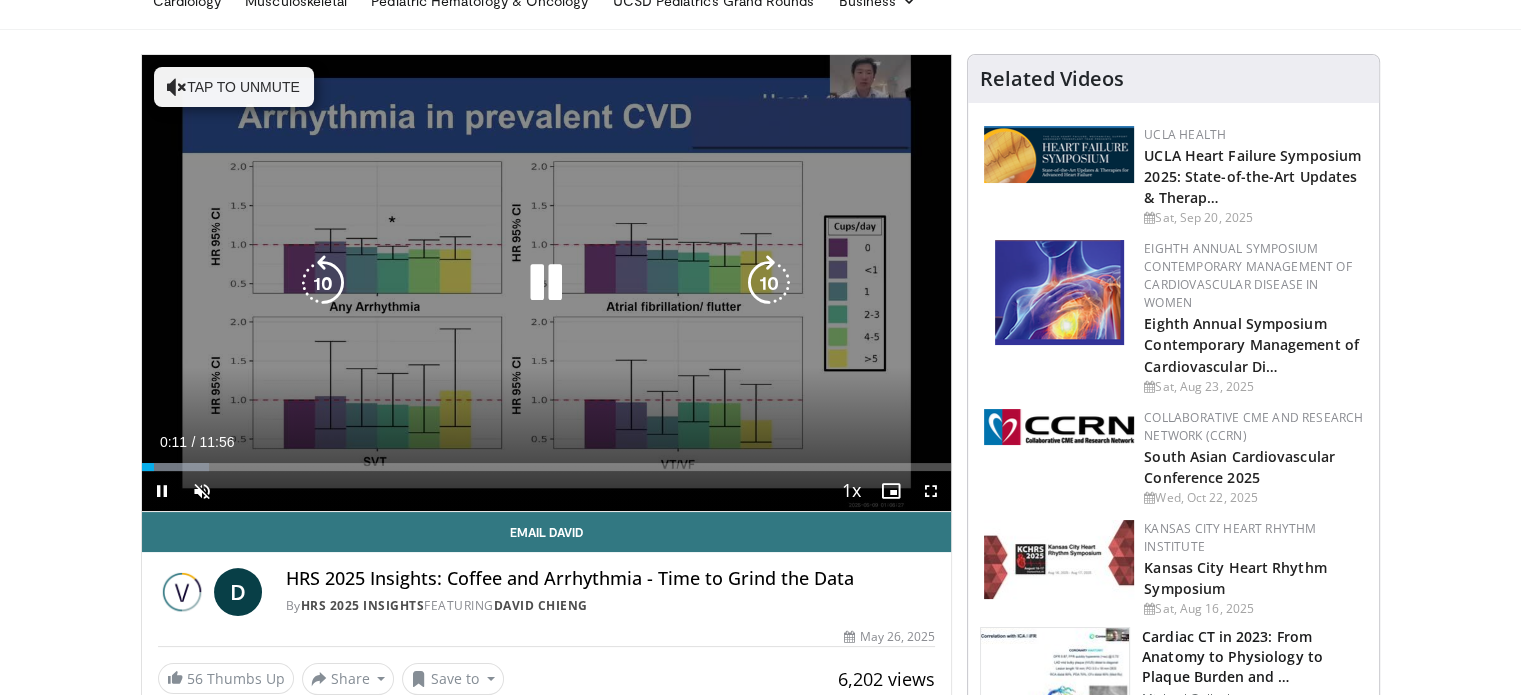 click on "Tap to unmute" at bounding box center [234, 87] 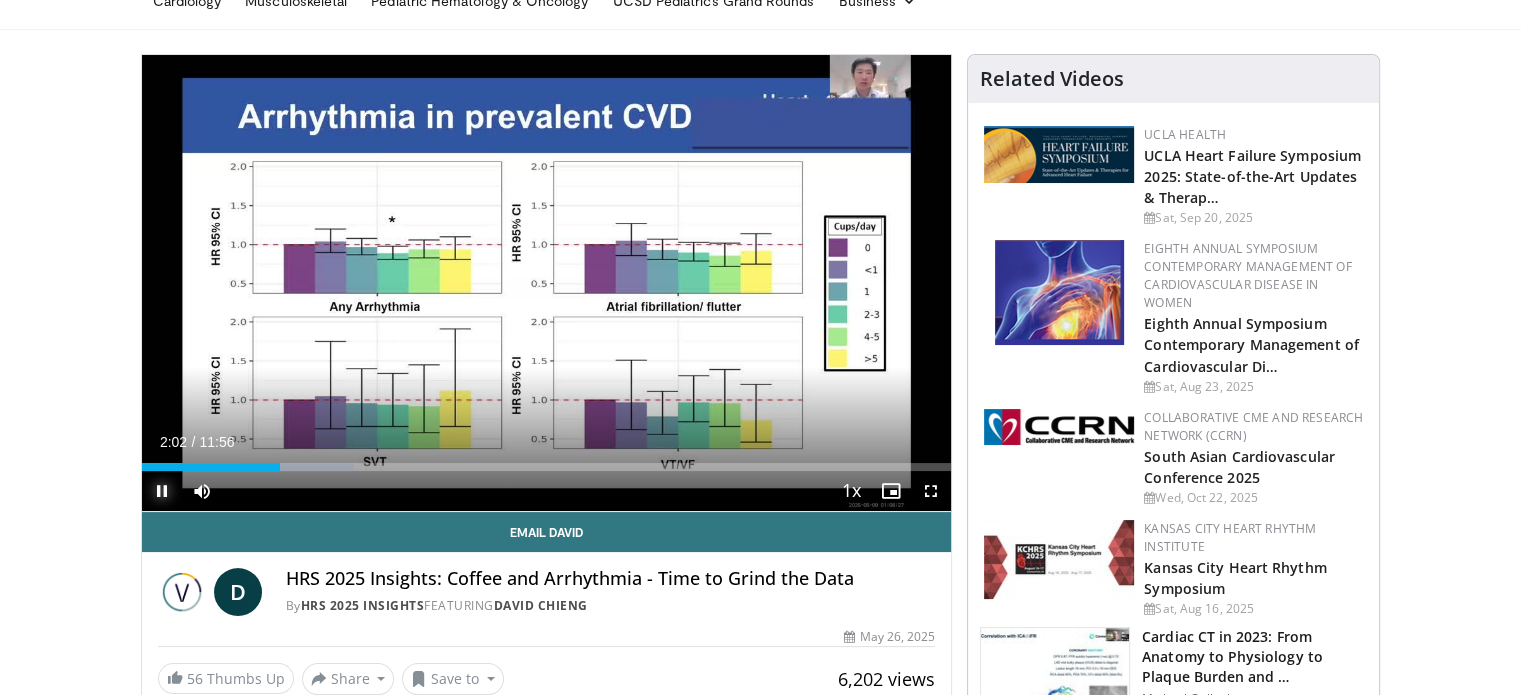 click at bounding box center (162, 491) 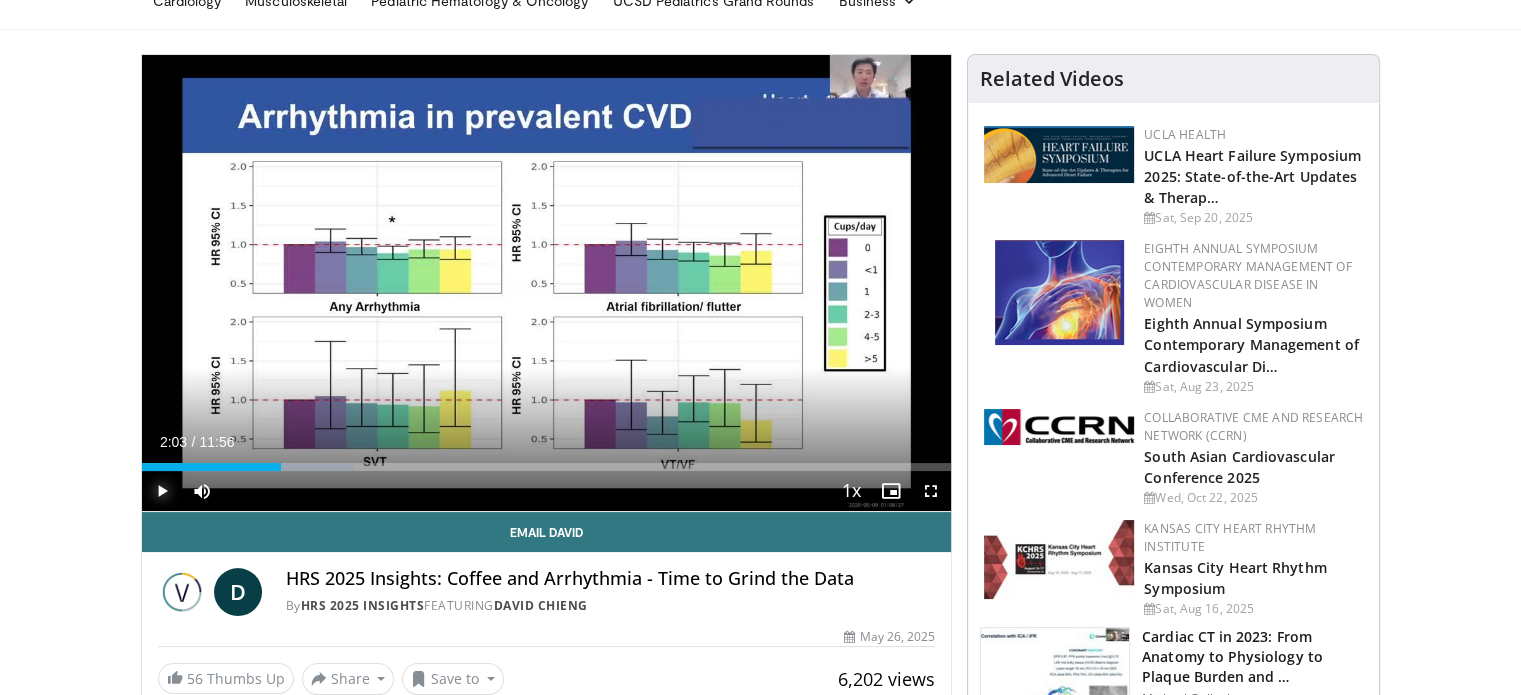 click at bounding box center [162, 491] 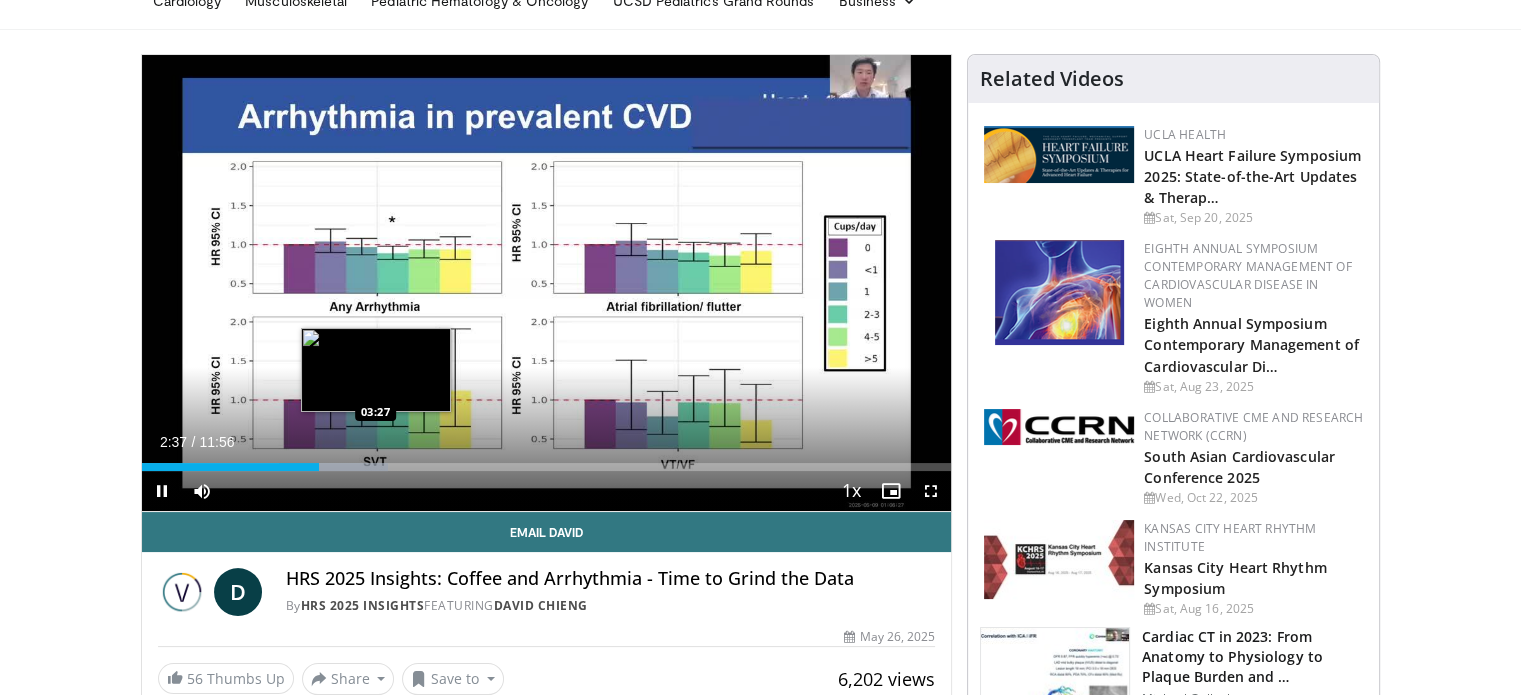 click on "**********" at bounding box center [547, 283] 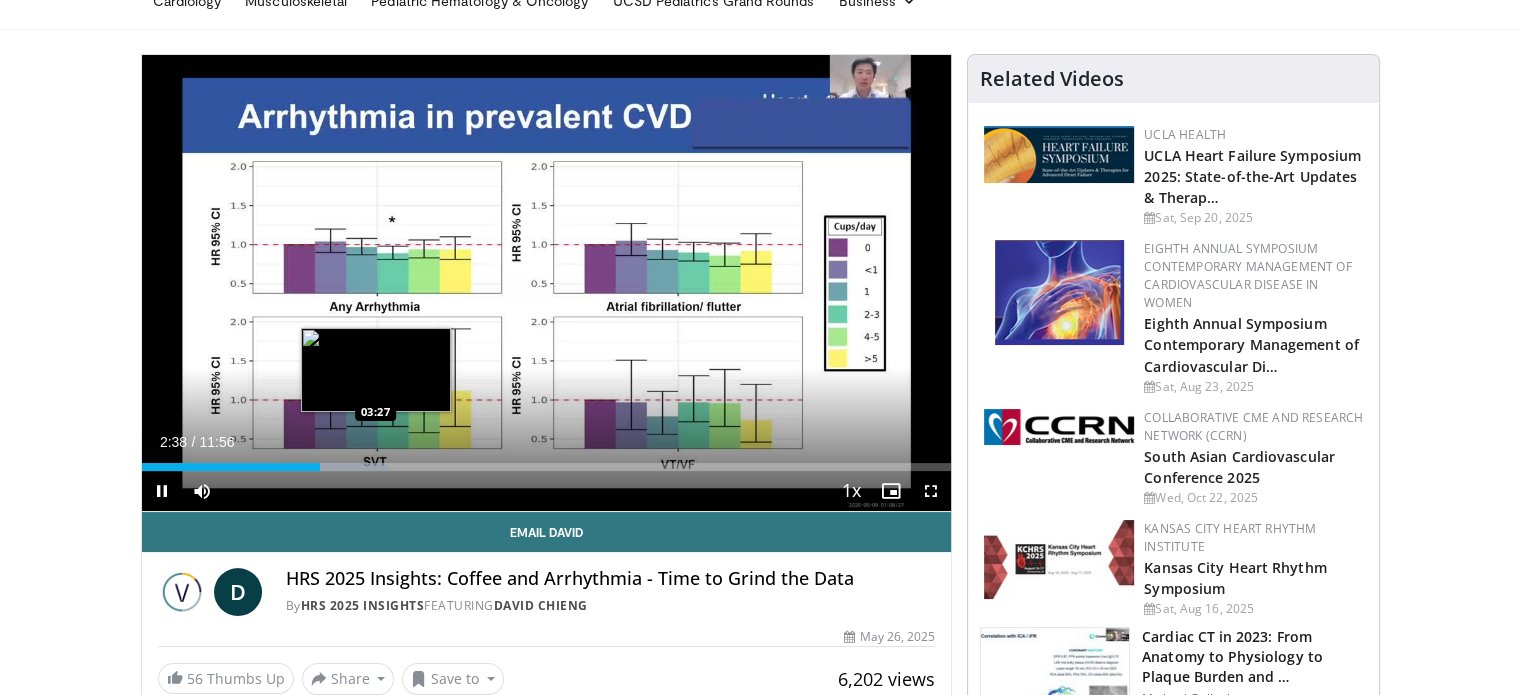 click on "**********" at bounding box center (547, 283) 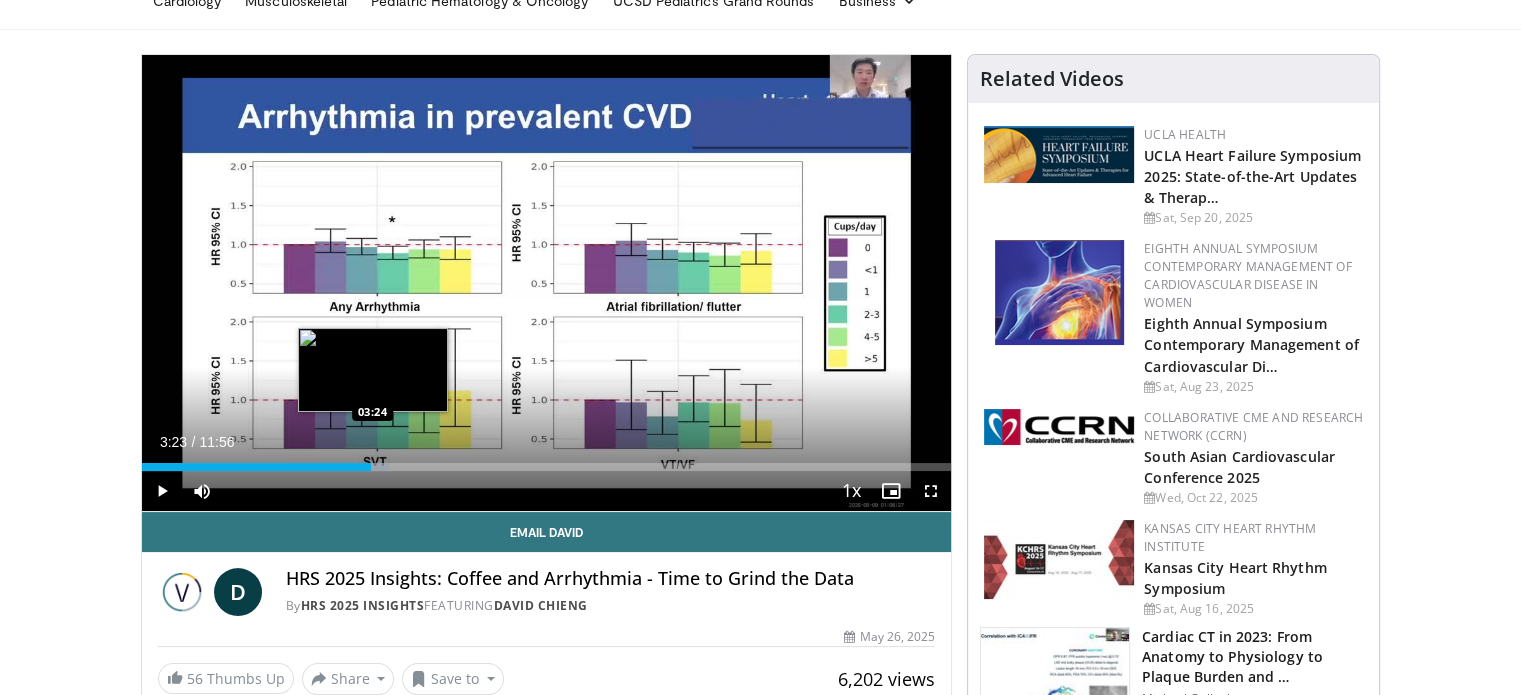 click at bounding box center (338, 467) 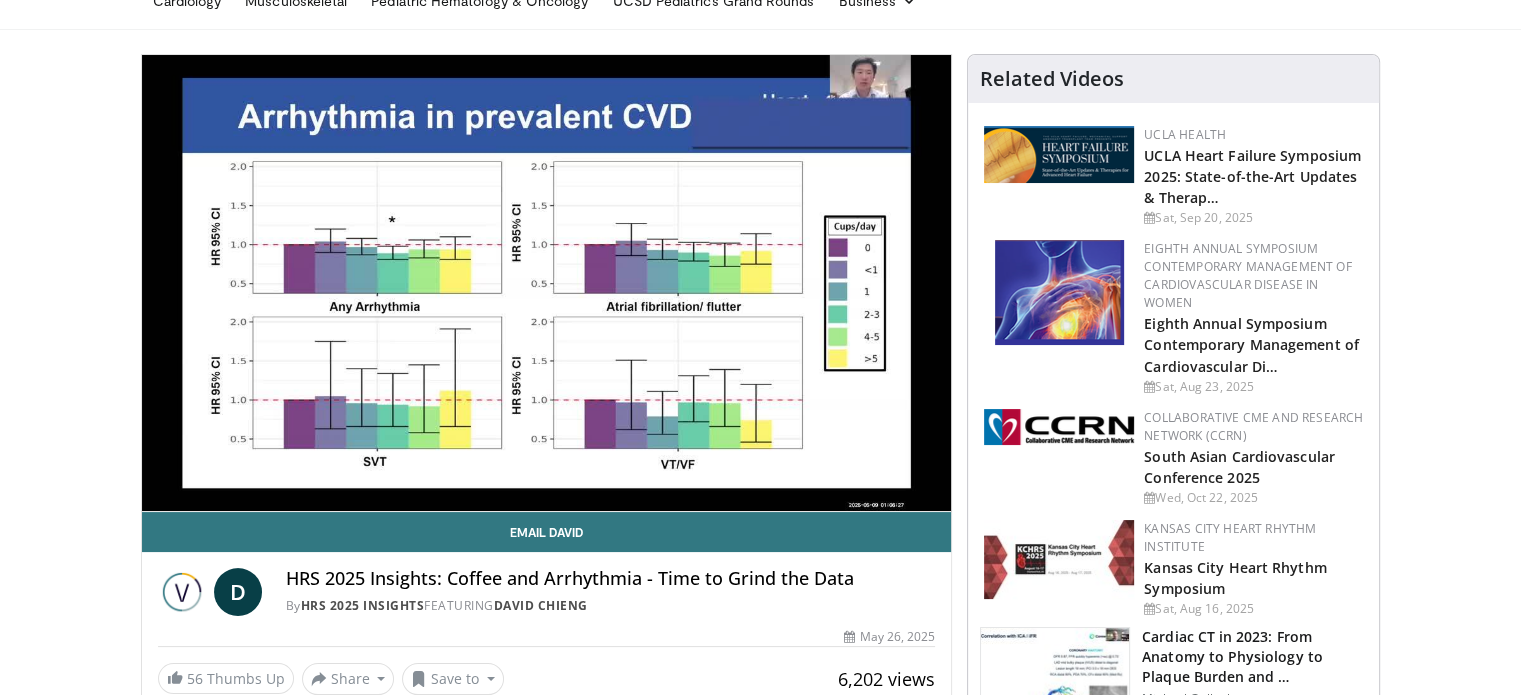 click on "**********" at bounding box center (547, 283) 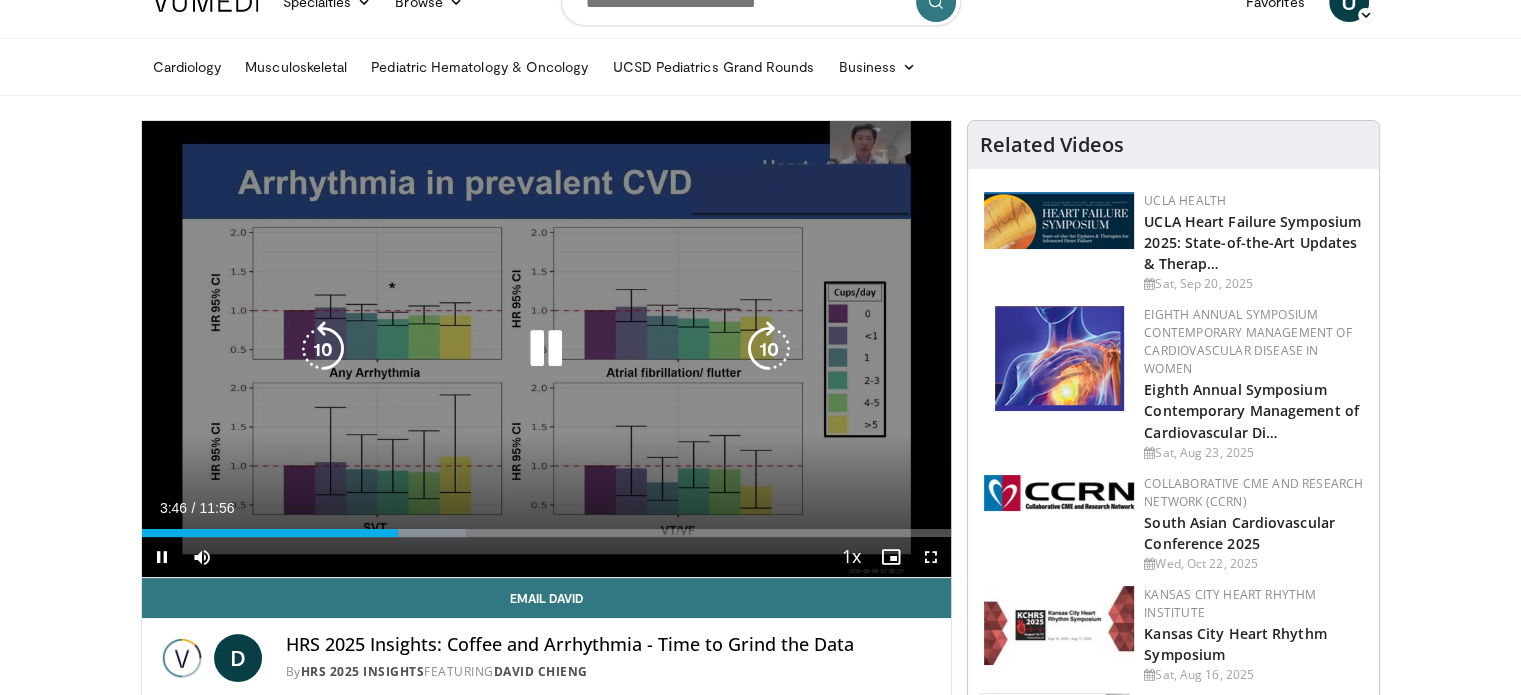 scroll, scrollTop: 0, scrollLeft: 0, axis: both 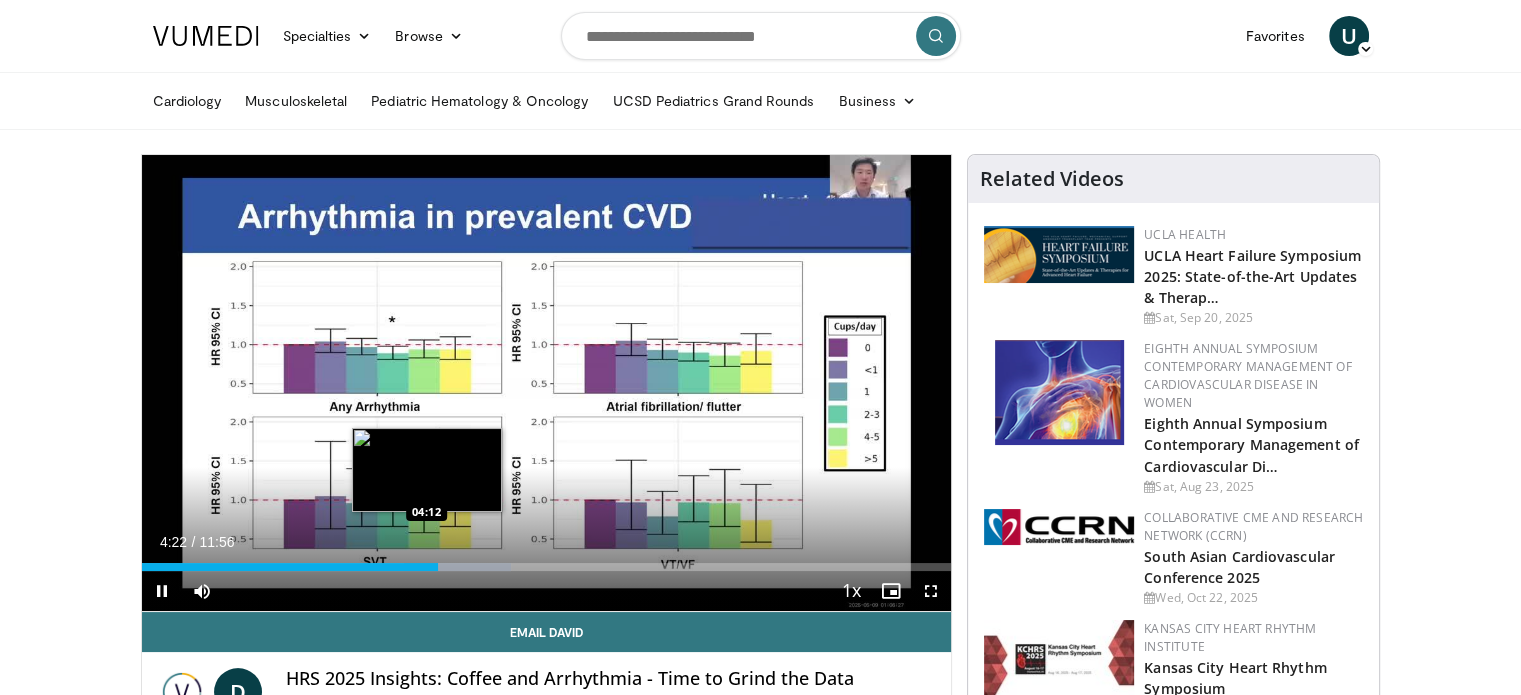 click on "**********" at bounding box center (547, 383) 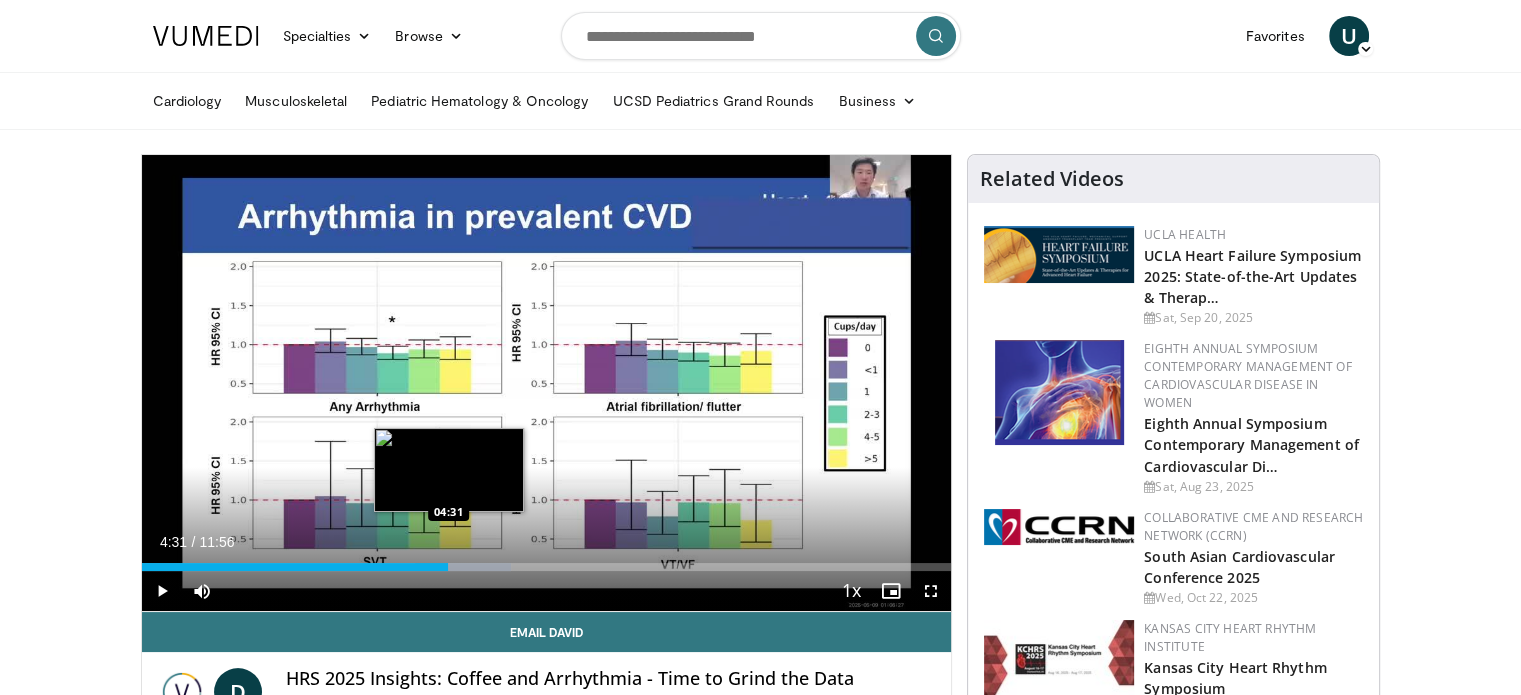 click on "Loaded :  45.66% 04:31 04:31" at bounding box center (547, 567) 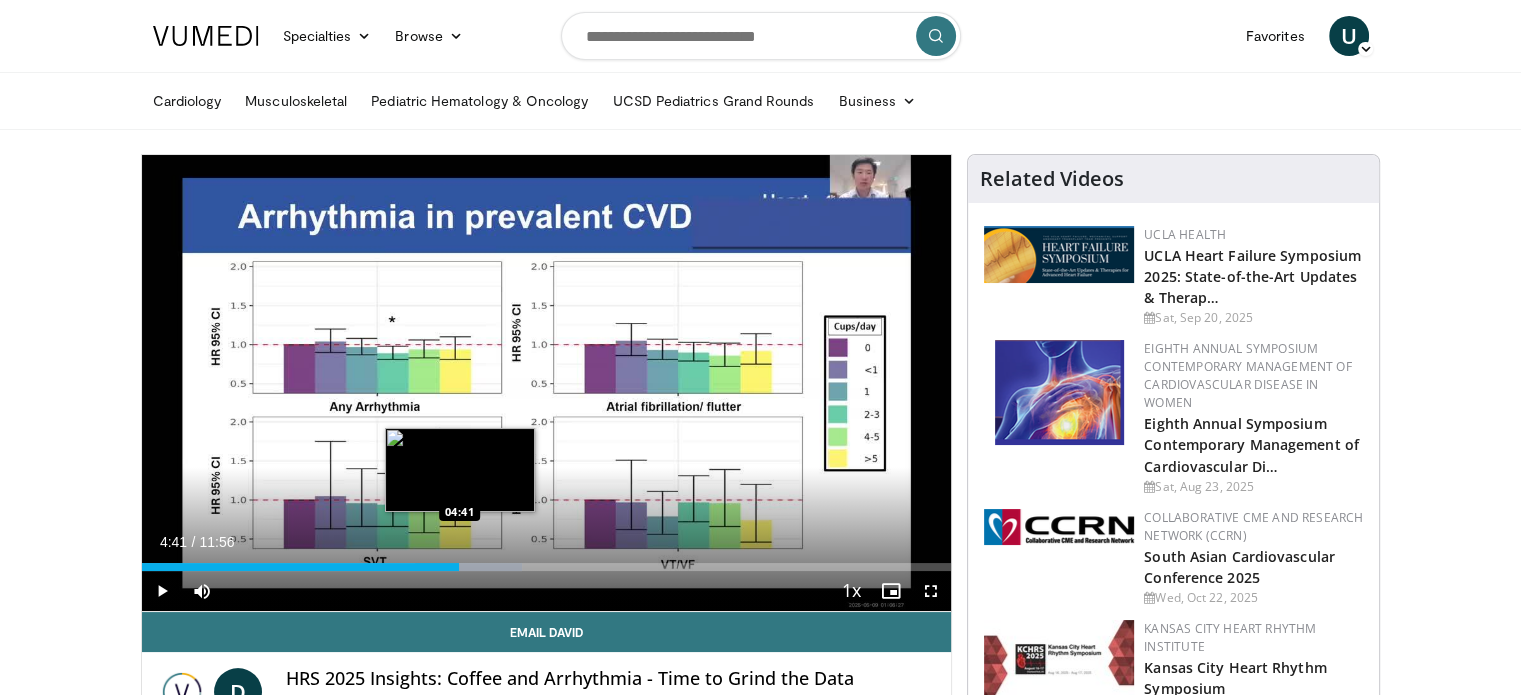click on "Loaded :  47.05% 04:41 04:41" at bounding box center (547, 567) 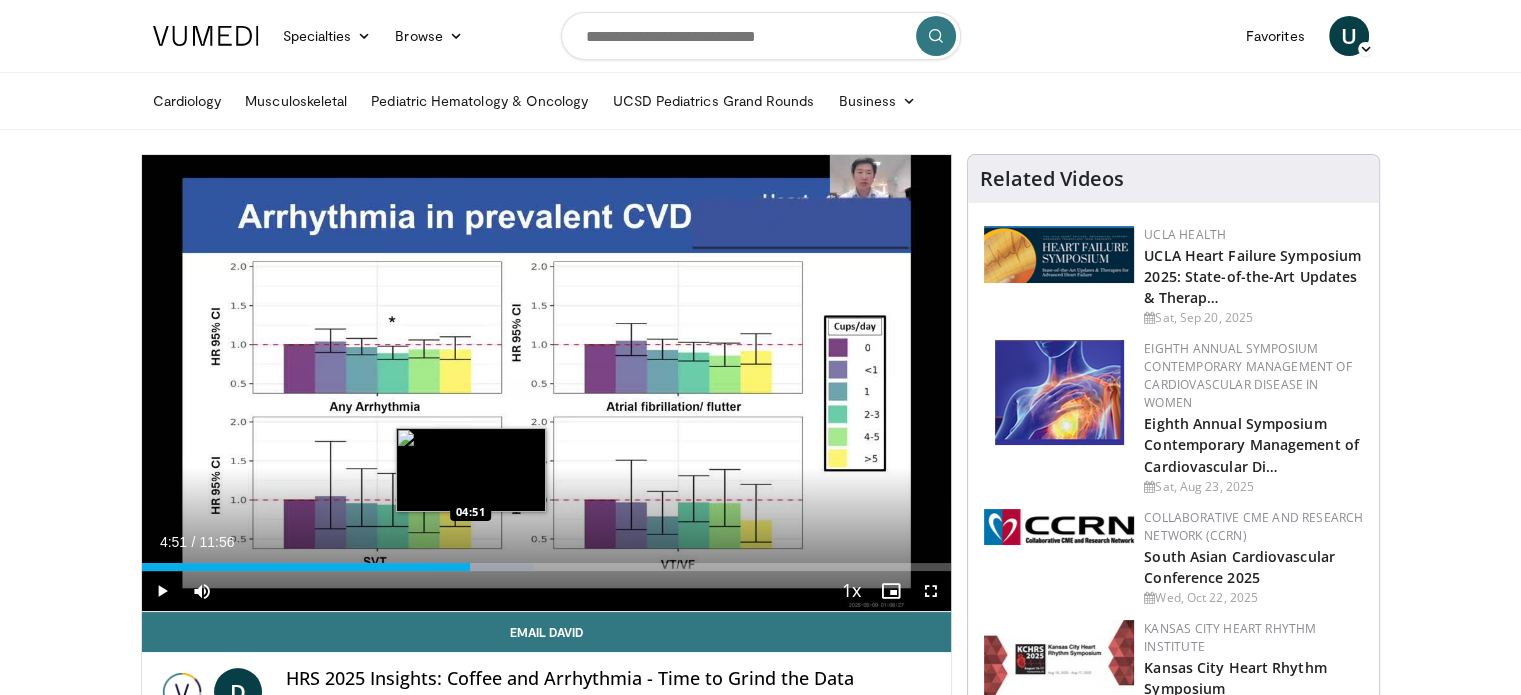 click at bounding box center [479, 567] 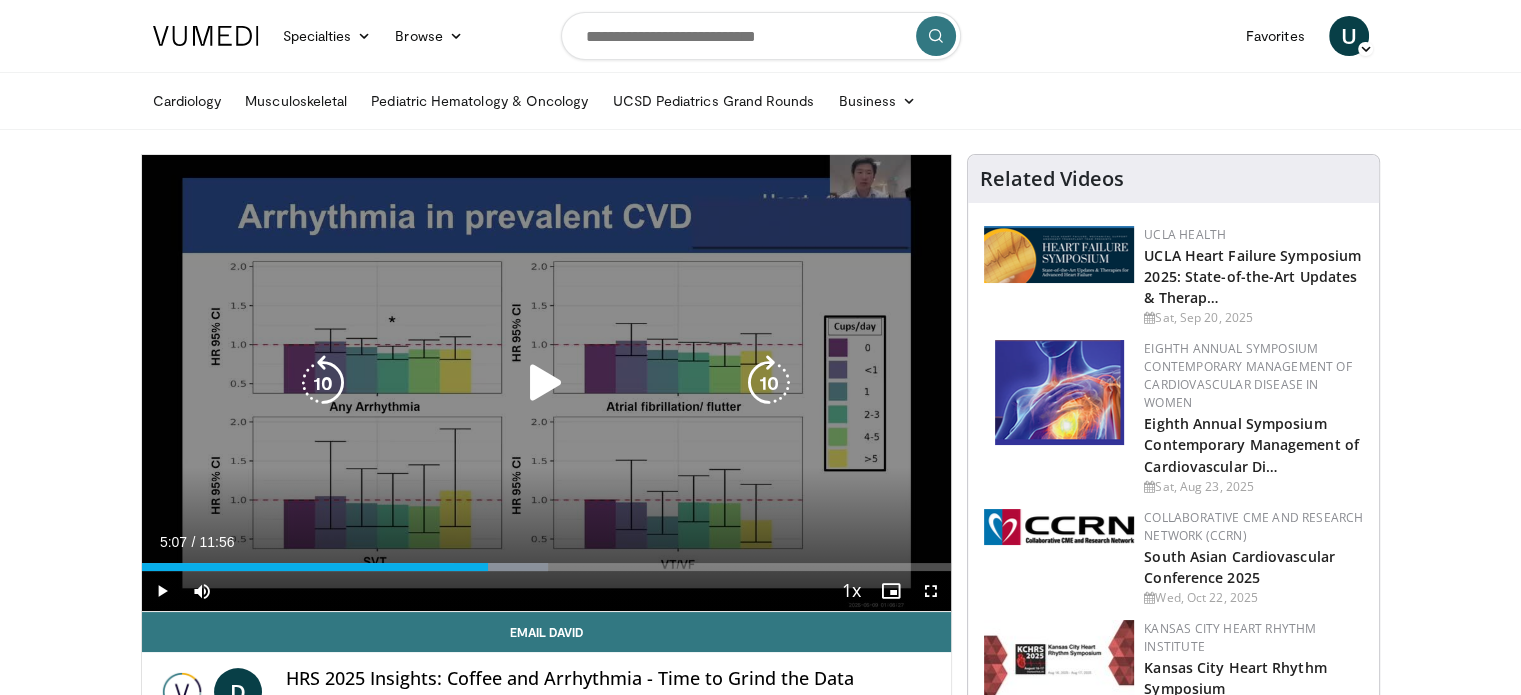 click on "Loaded :  50.23% 05:07 05:11" at bounding box center [547, 567] 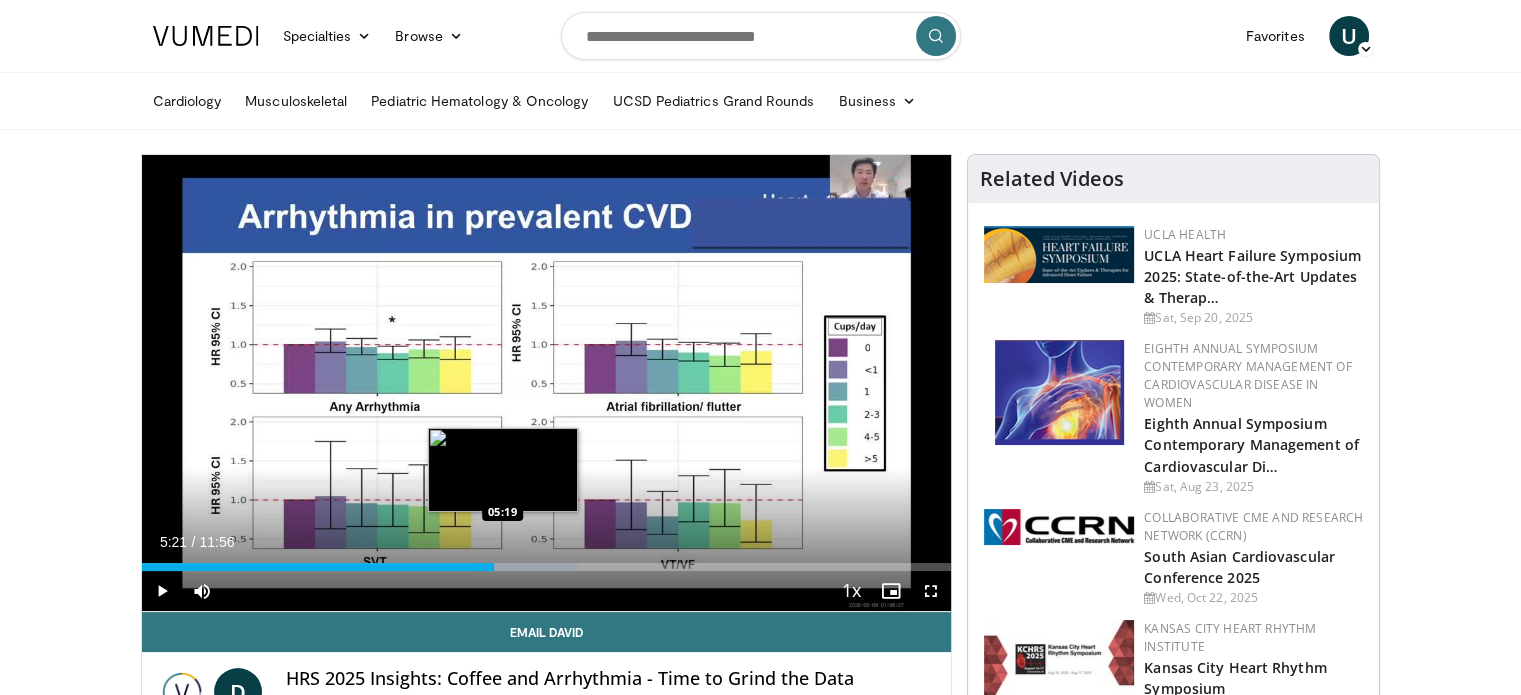 click at bounding box center (524, 567) 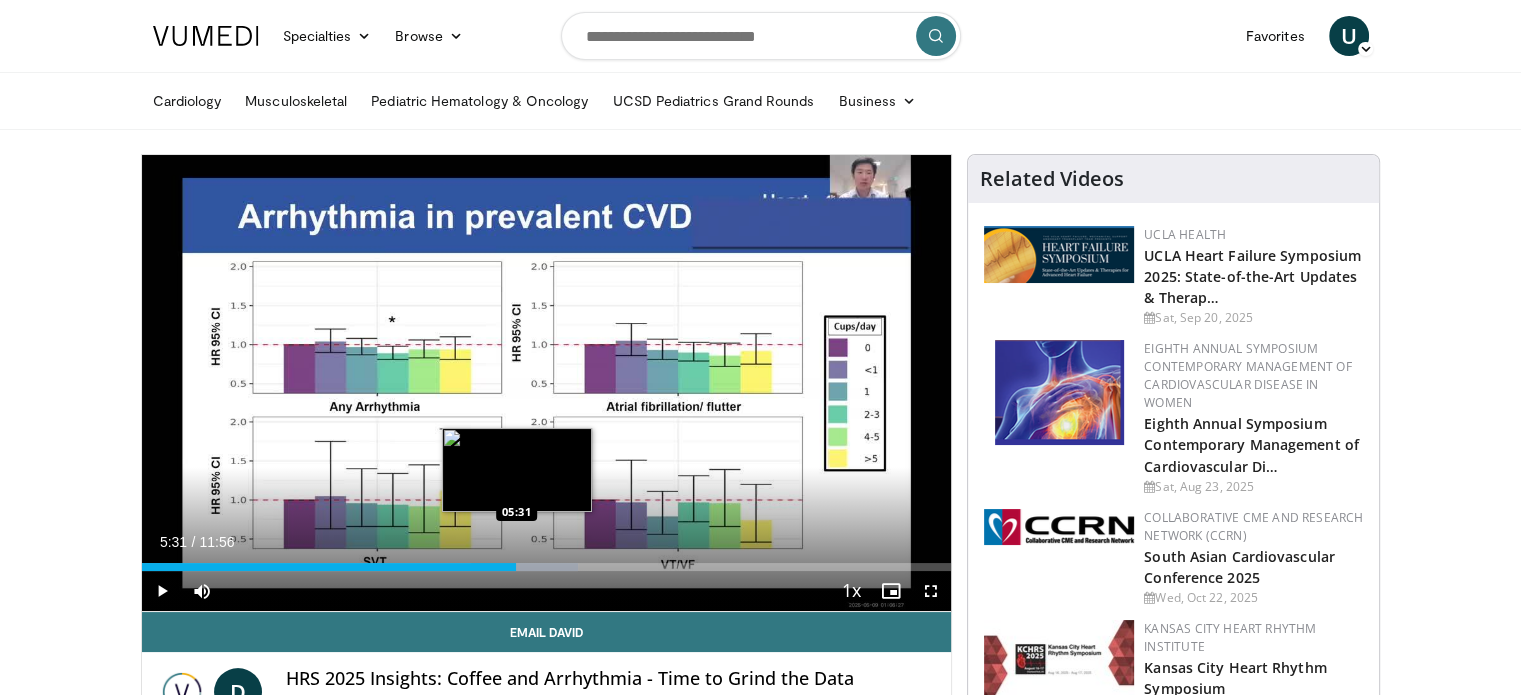 click on "Loaded :  53.97% 05:22 05:31" at bounding box center [547, 567] 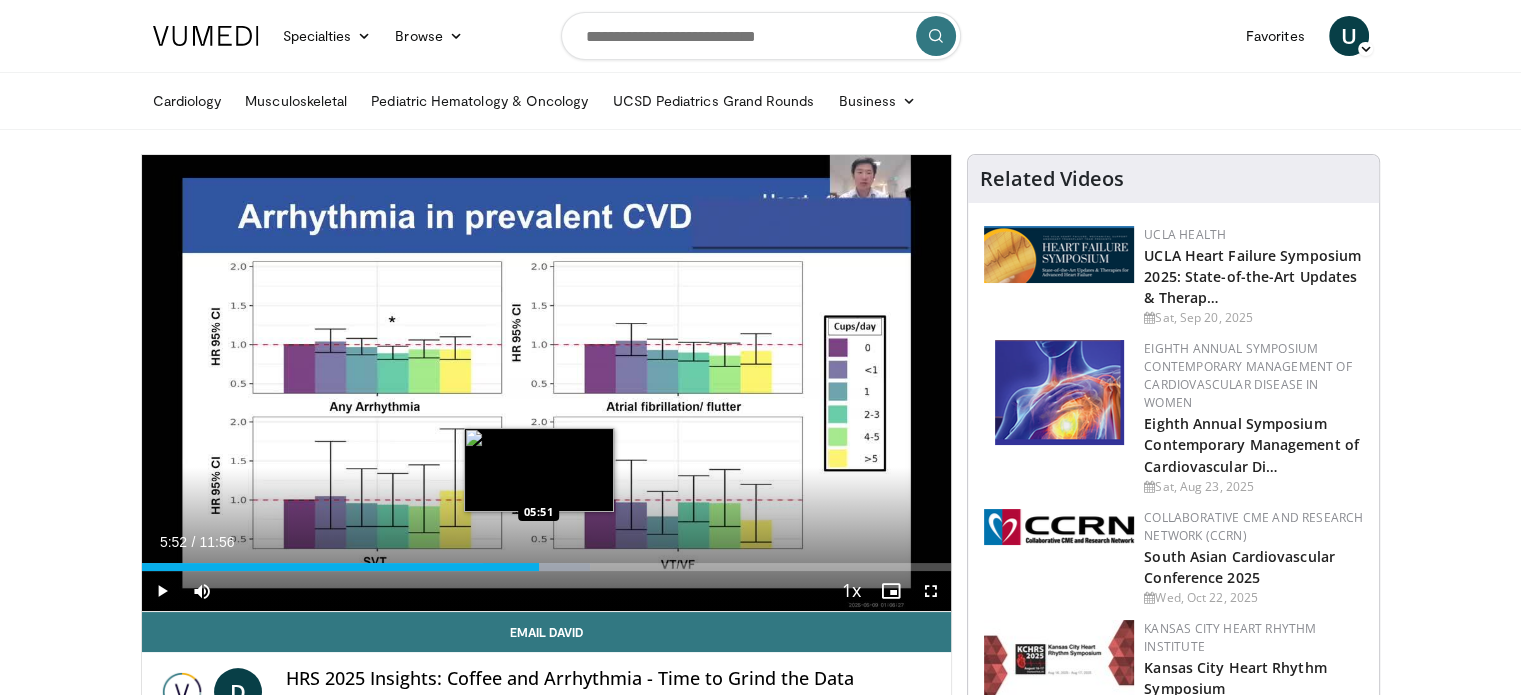 click on "Loaded :  55.35% 05:52 05:51" at bounding box center [547, 567] 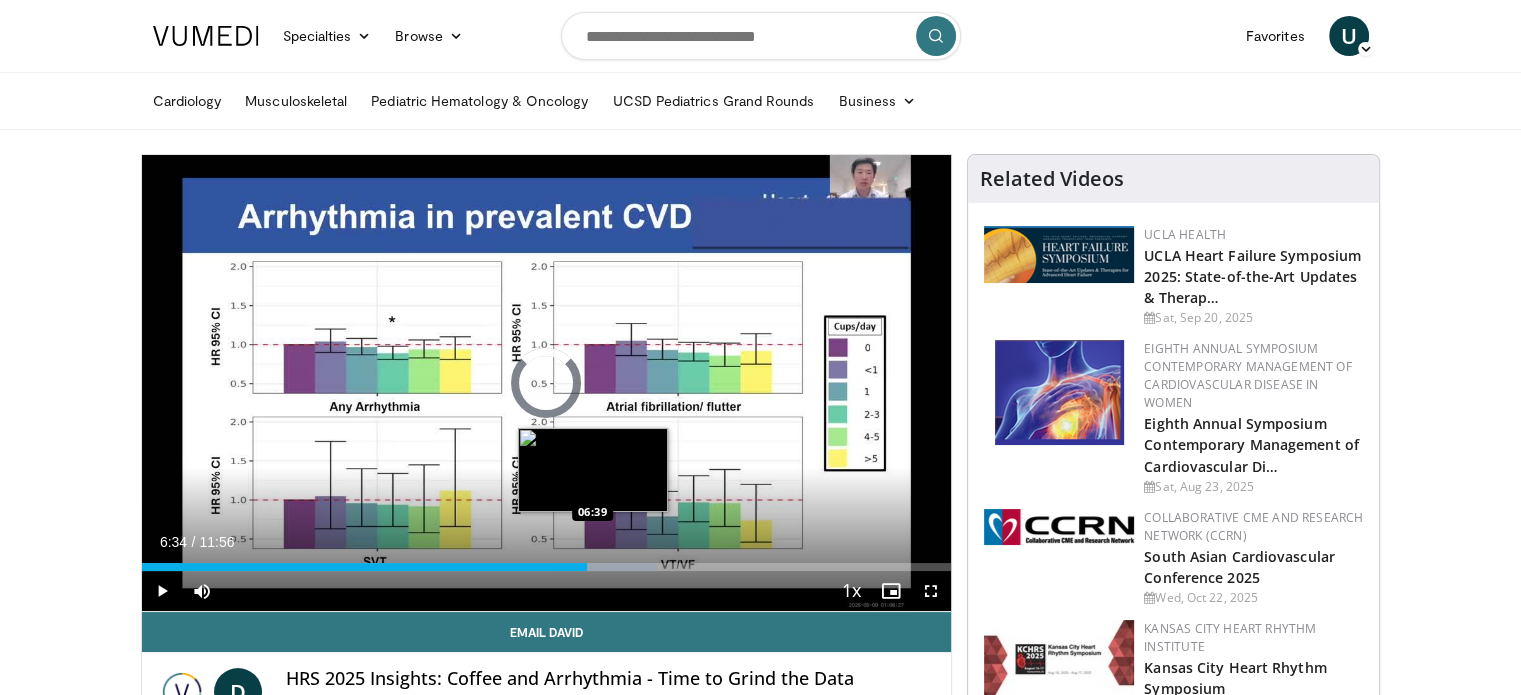 click on "Loaded :  63.66% 06:34 06:39" at bounding box center [547, 567] 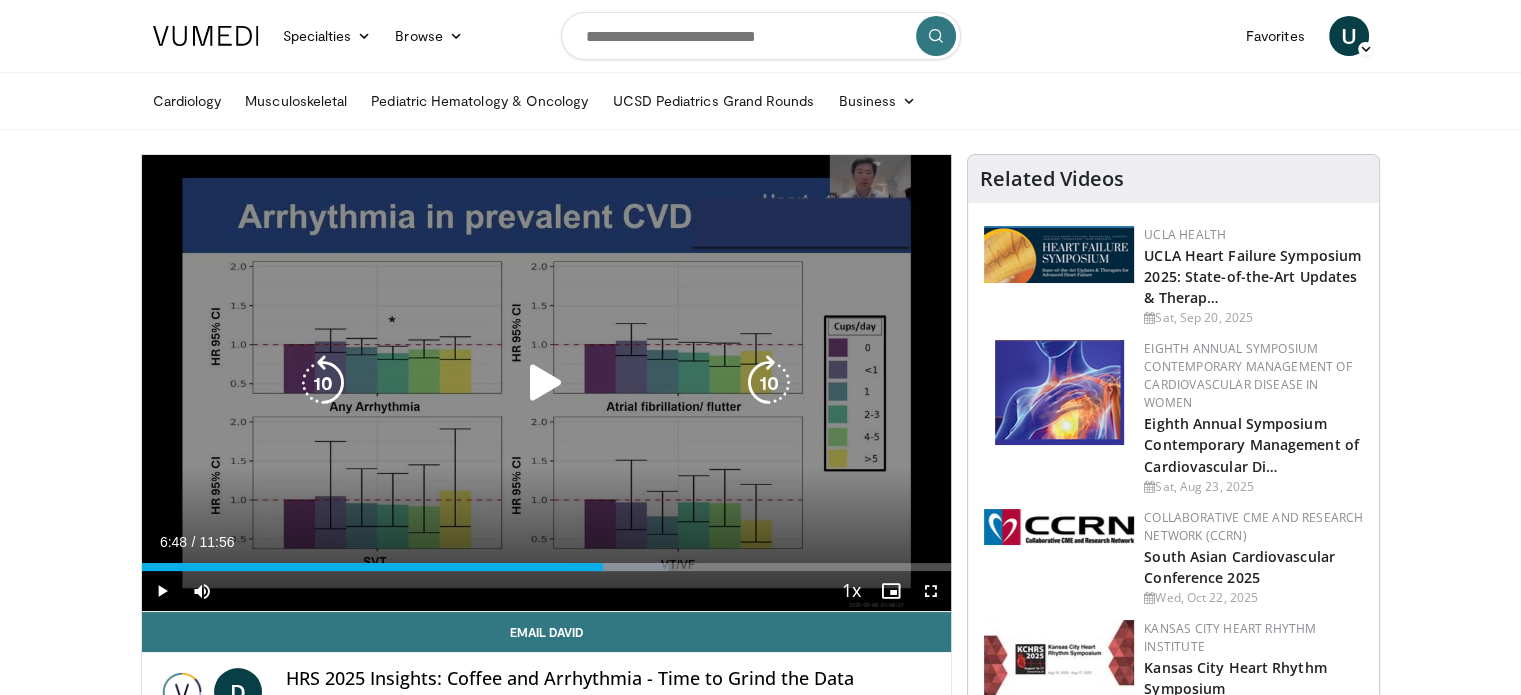 click at bounding box center [615, 567] 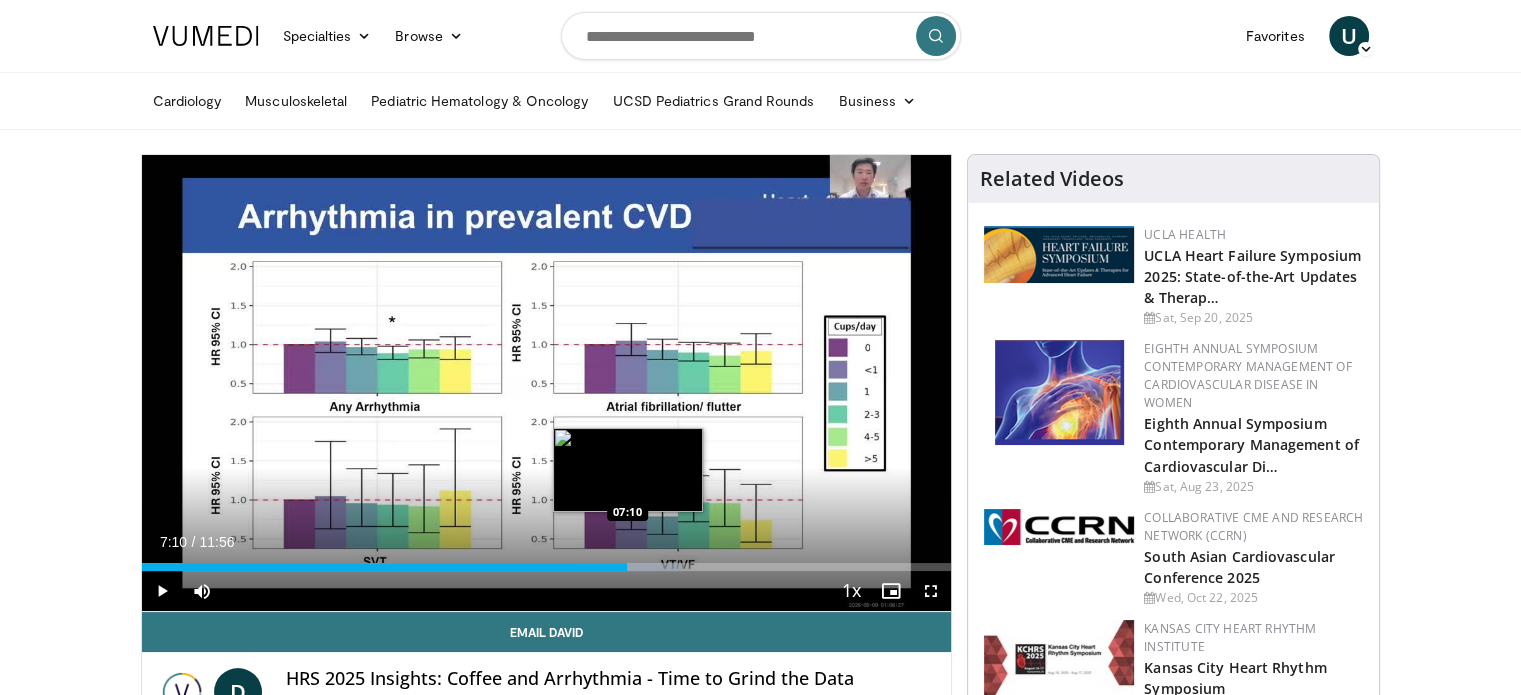 click on "Loaded :  66.97% 07:10 07:10" at bounding box center (547, 567) 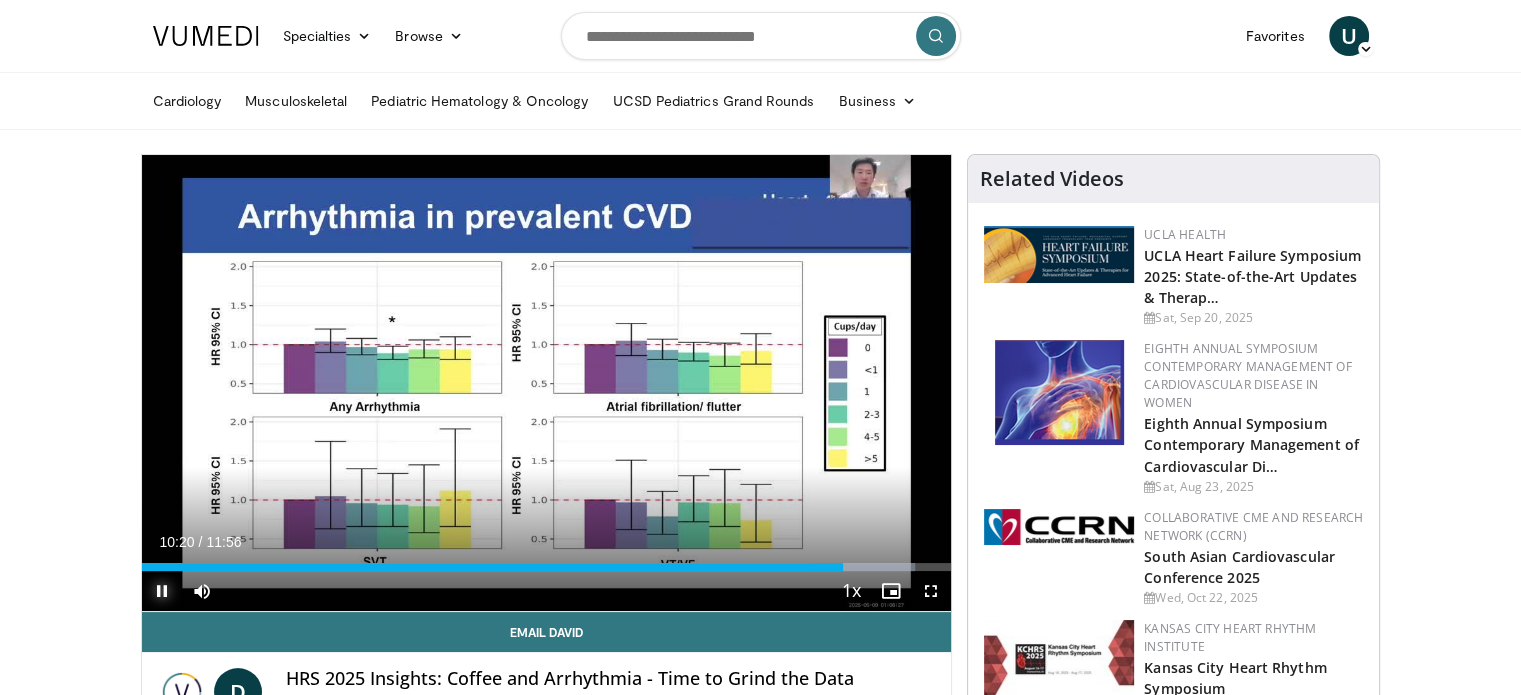 click at bounding box center (162, 591) 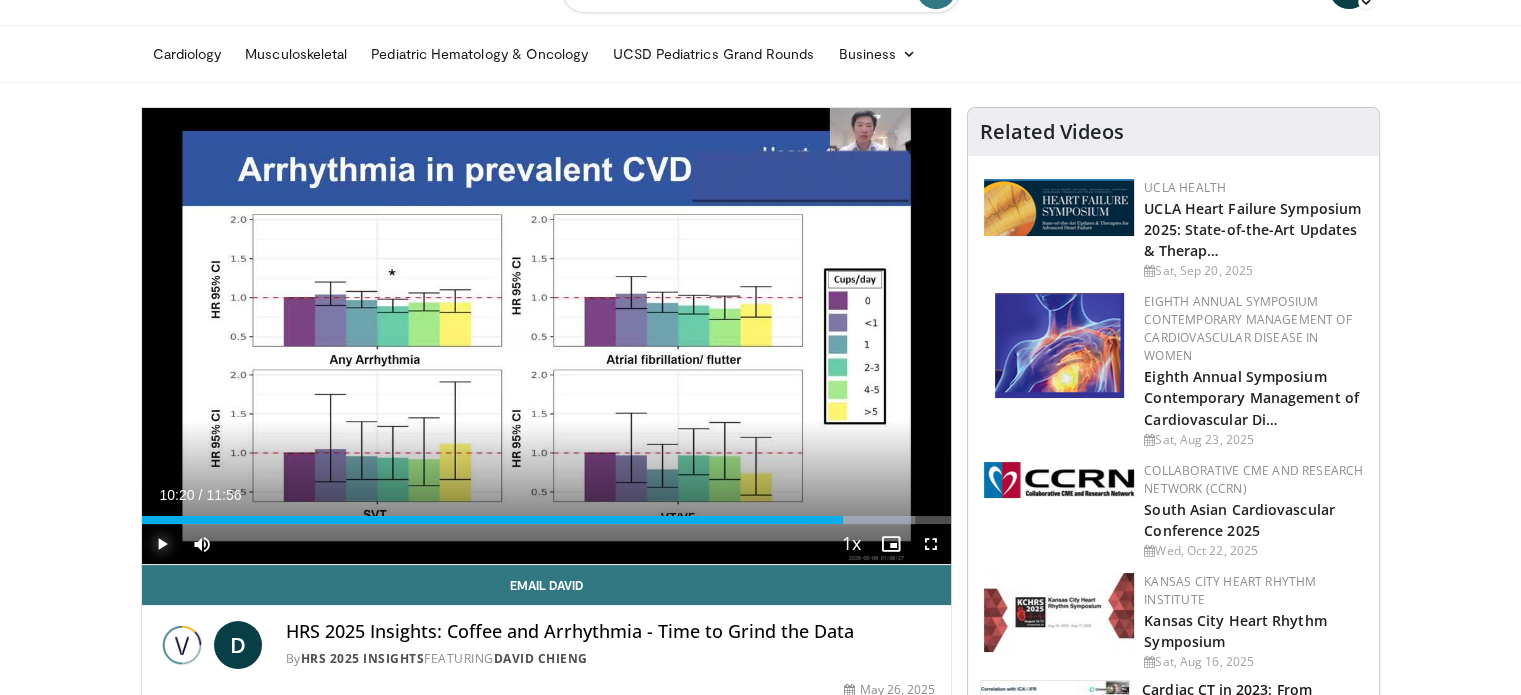 scroll, scrollTop: 0, scrollLeft: 0, axis: both 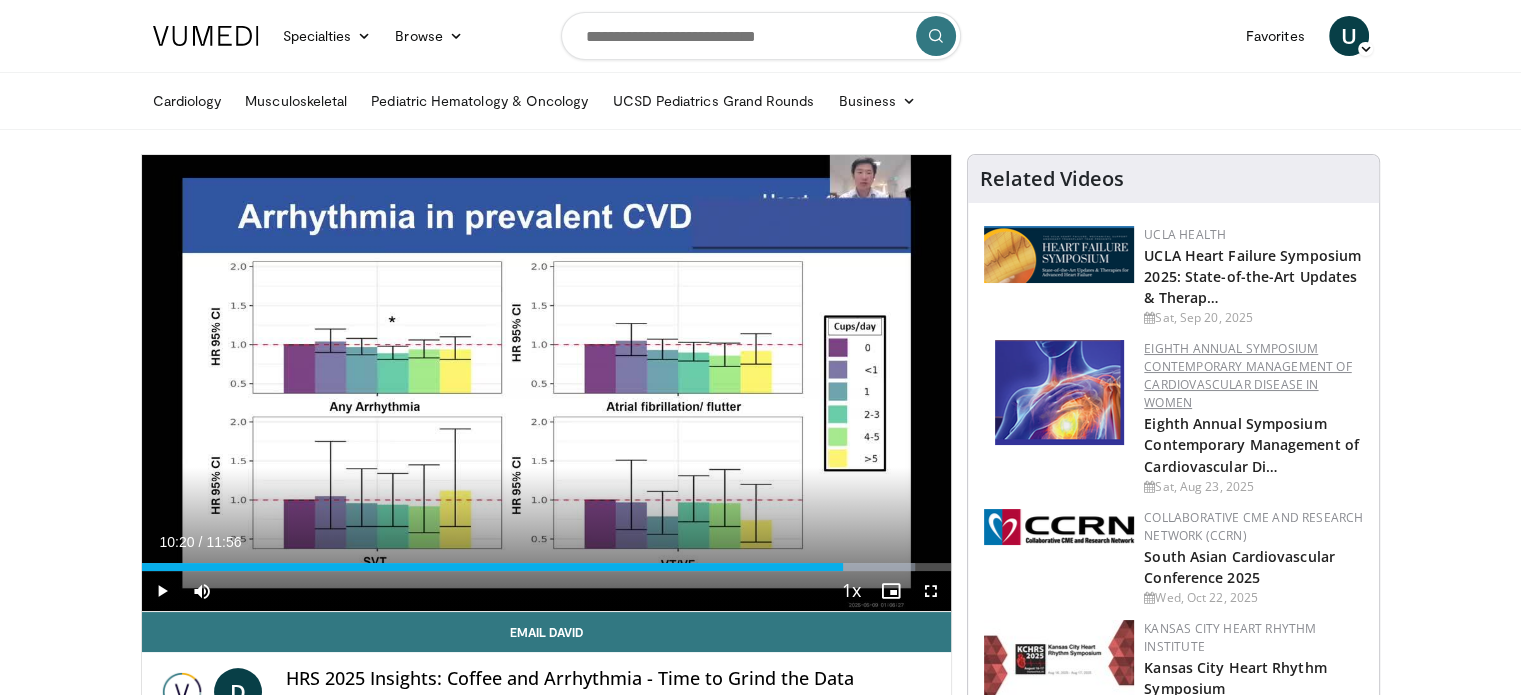 click on "Eighth Annual Symposium Contemporary Management of Cardiovascular Disease in Women" at bounding box center [1247, 375] 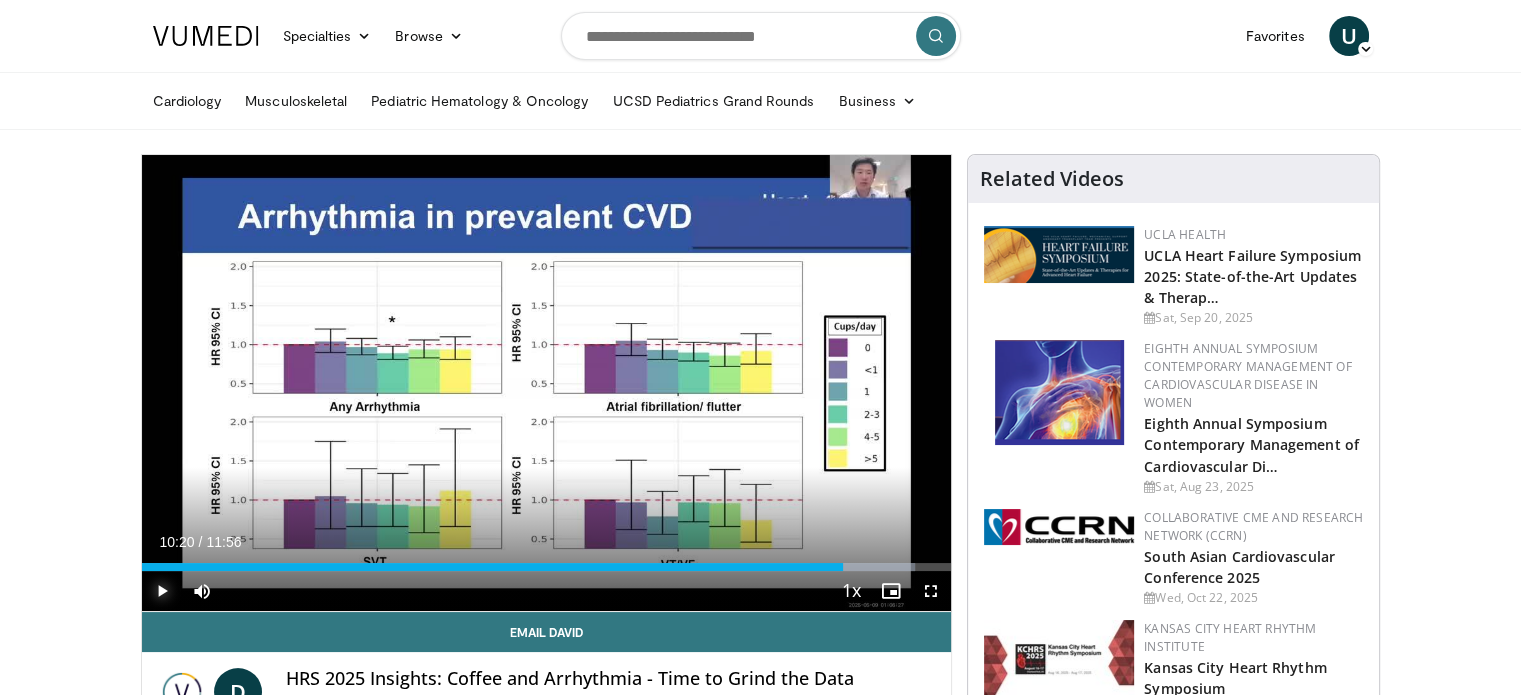 click at bounding box center (162, 591) 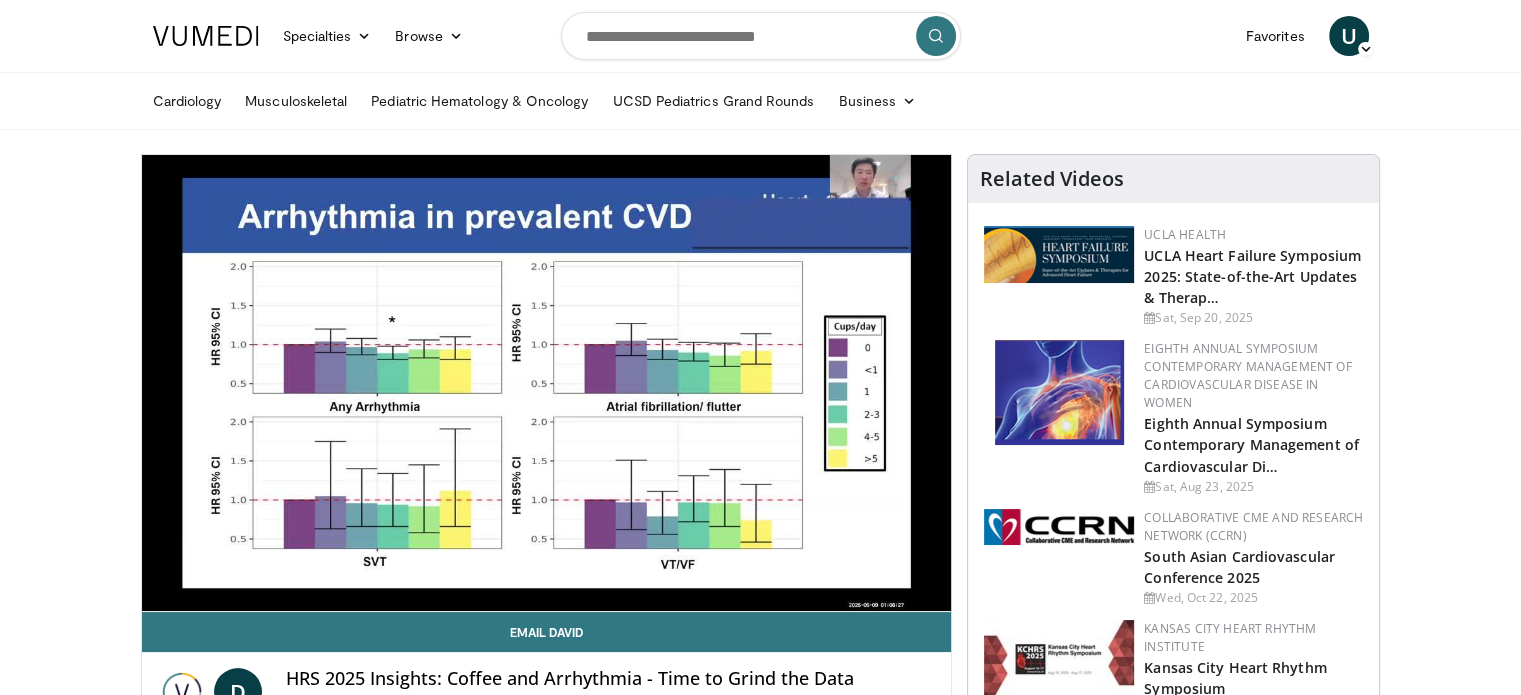 click at bounding box center (1059, 392) 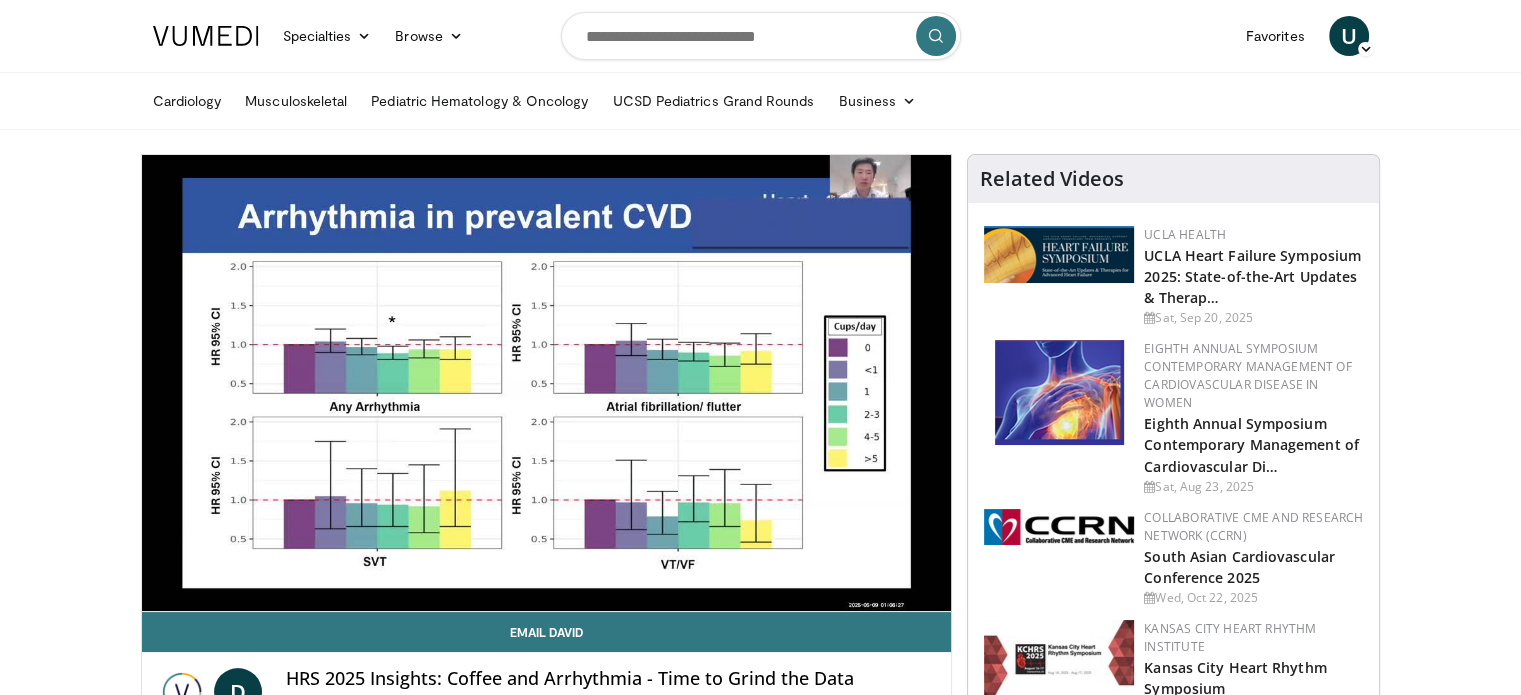 click at bounding box center (1059, 392) 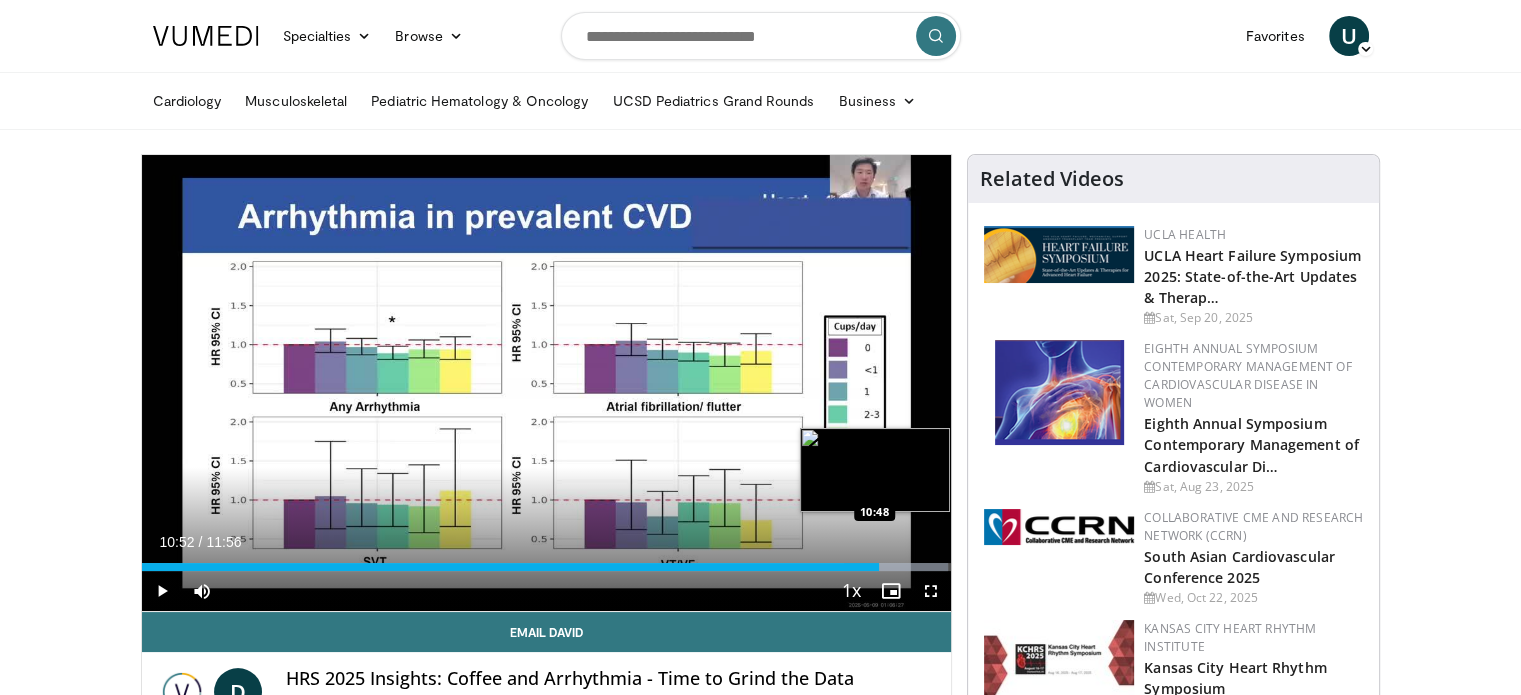 click on "Loaded :  99.64% 10:52 10:48" at bounding box center (547, 567) 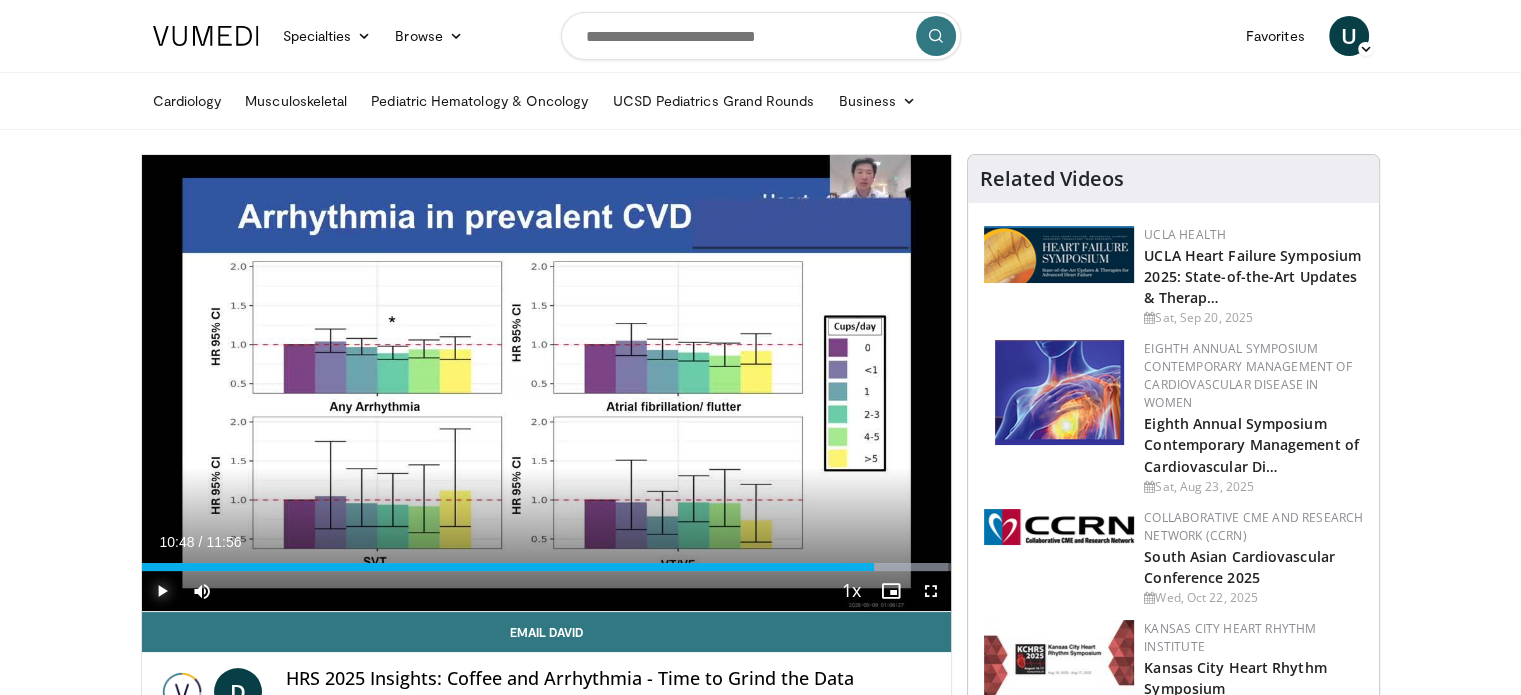 click at bounding box center [162, 591] 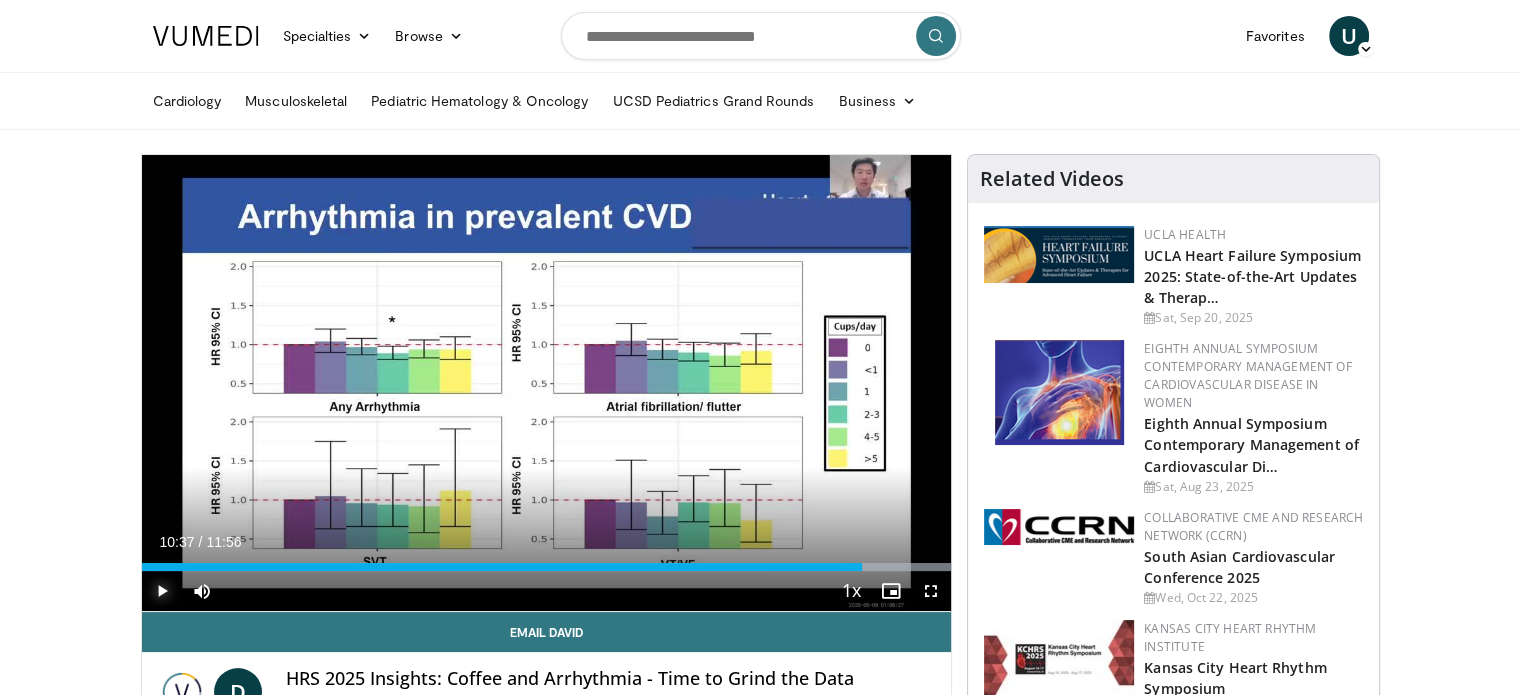 drag, startPoint x: 877, startPoint y: 567, endPoint x: 861, endPoint y: 564, distance: 16.27882 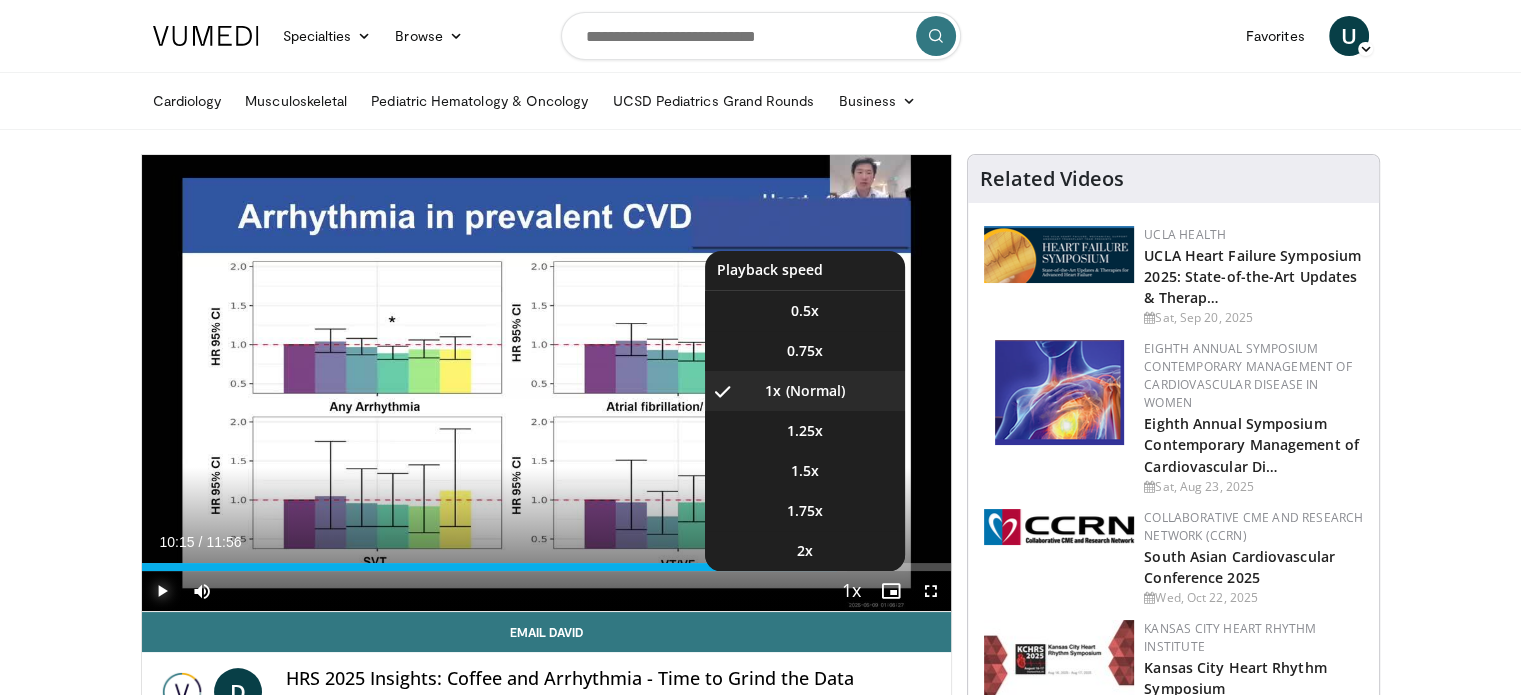 drag, startPoint x: 864, startPoint y: 563, endPoint x: 836, endPoint y: 573, distance: 29.732138 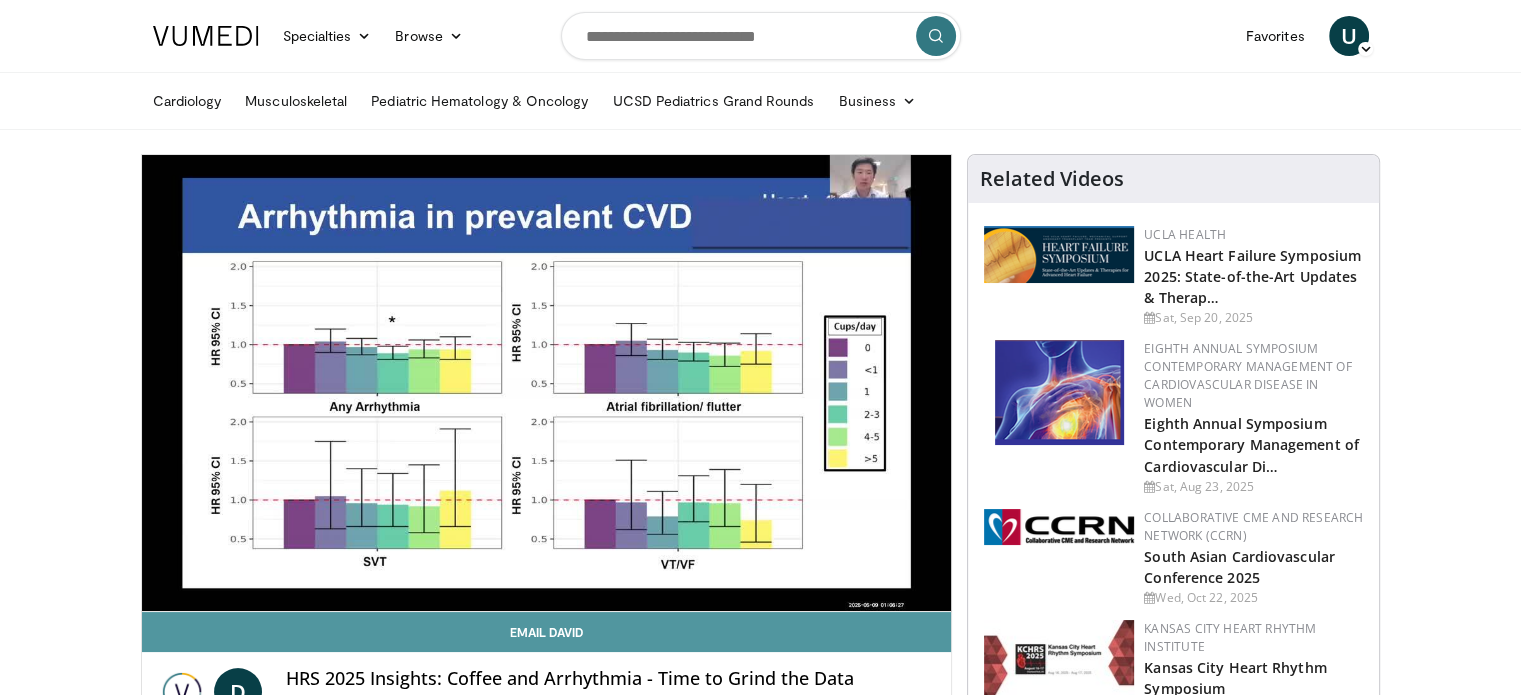 click on "Email
David" at bounding box center [547, 632] 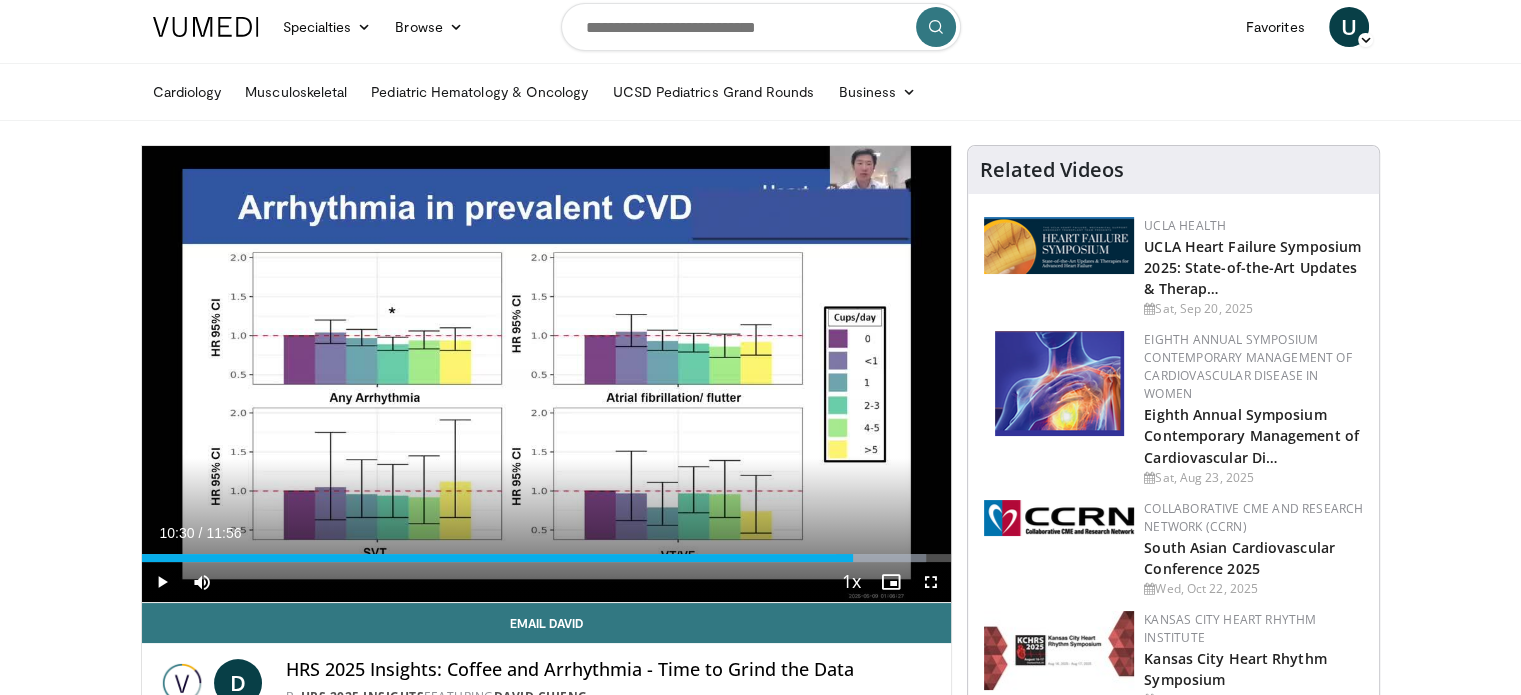 scroll, scrollTop: 0, scrollLeft: 0, axis: both 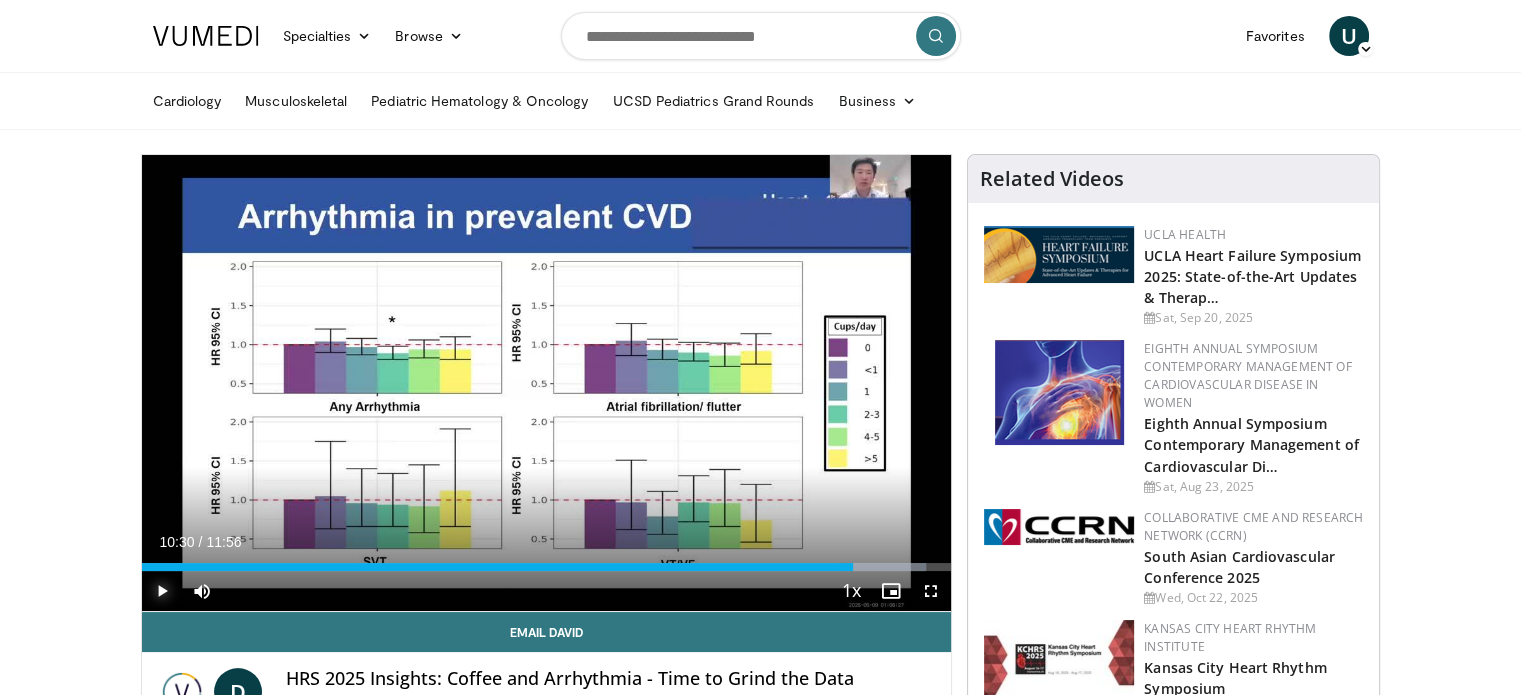 click at bounding box center [162, 591] 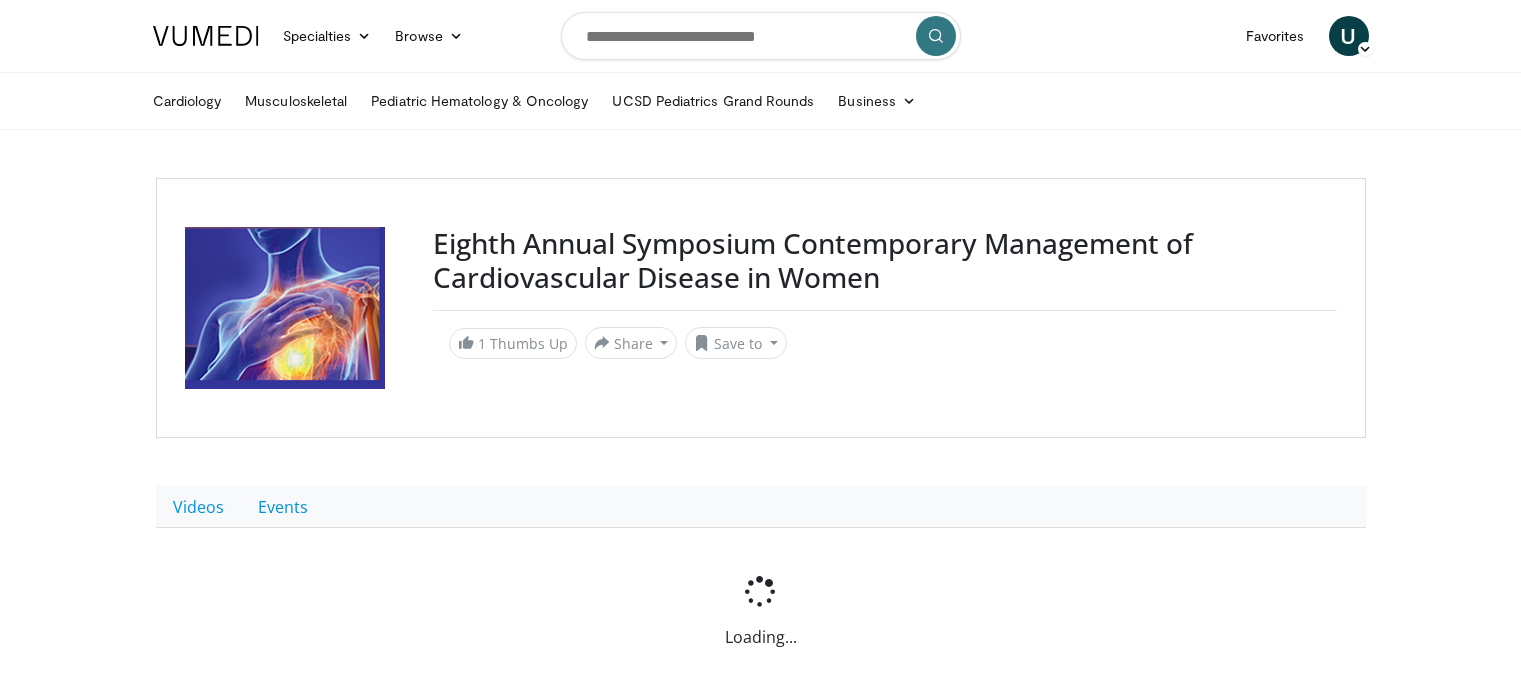 scroll, scrollTop: 0, scrollLeft: 0, axis: both 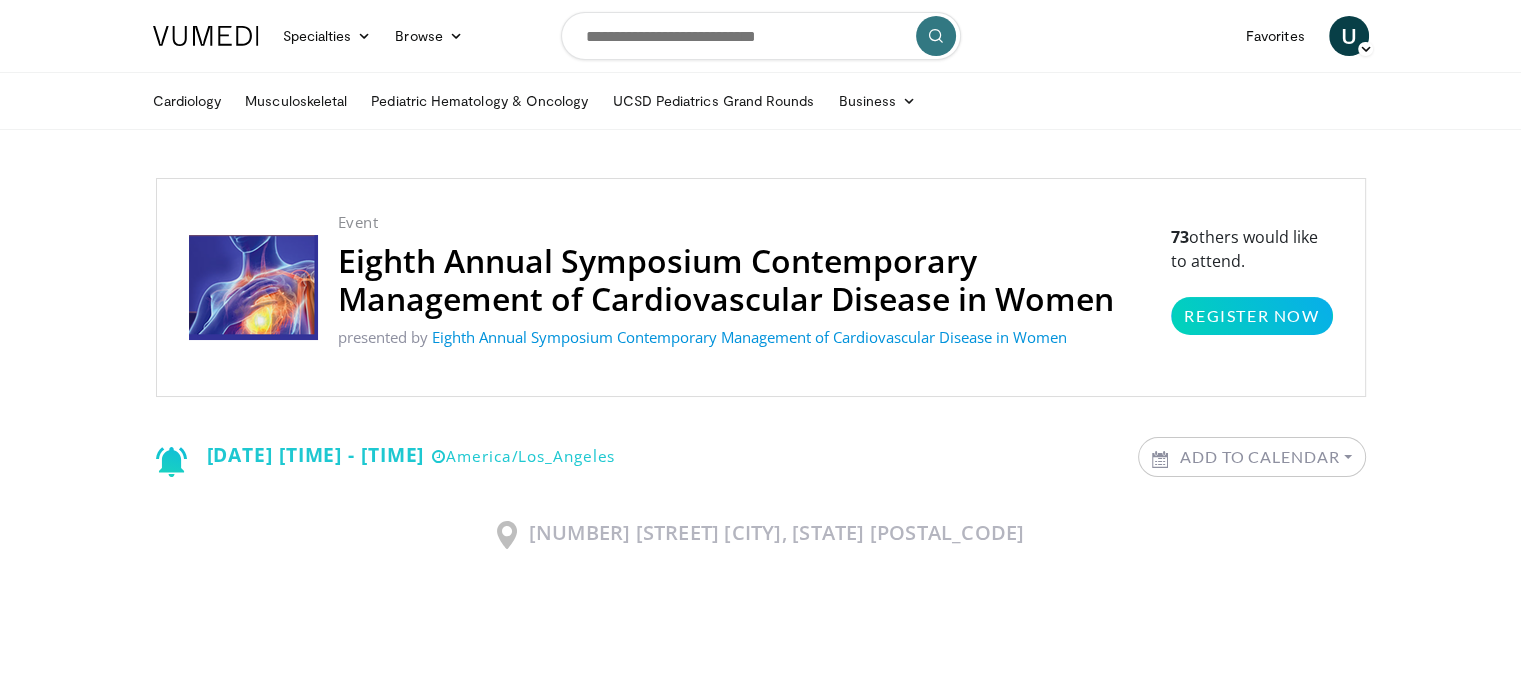 drag, startPoint x: 0, startPoint y: 0, endPoint x: 1001, endPoint y: 401, distance: 1078.333 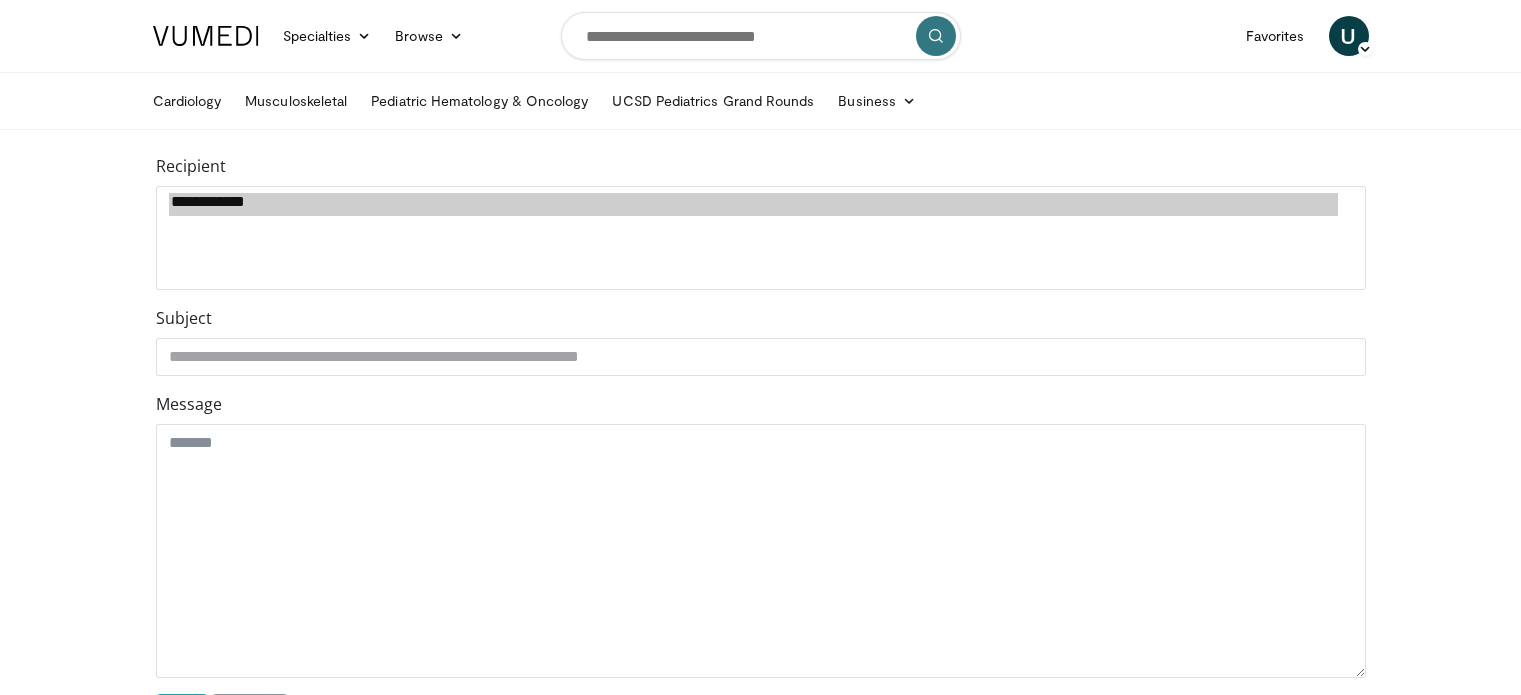 scroll, scrollTop: 0, scrollLeft: 0, axis: both 